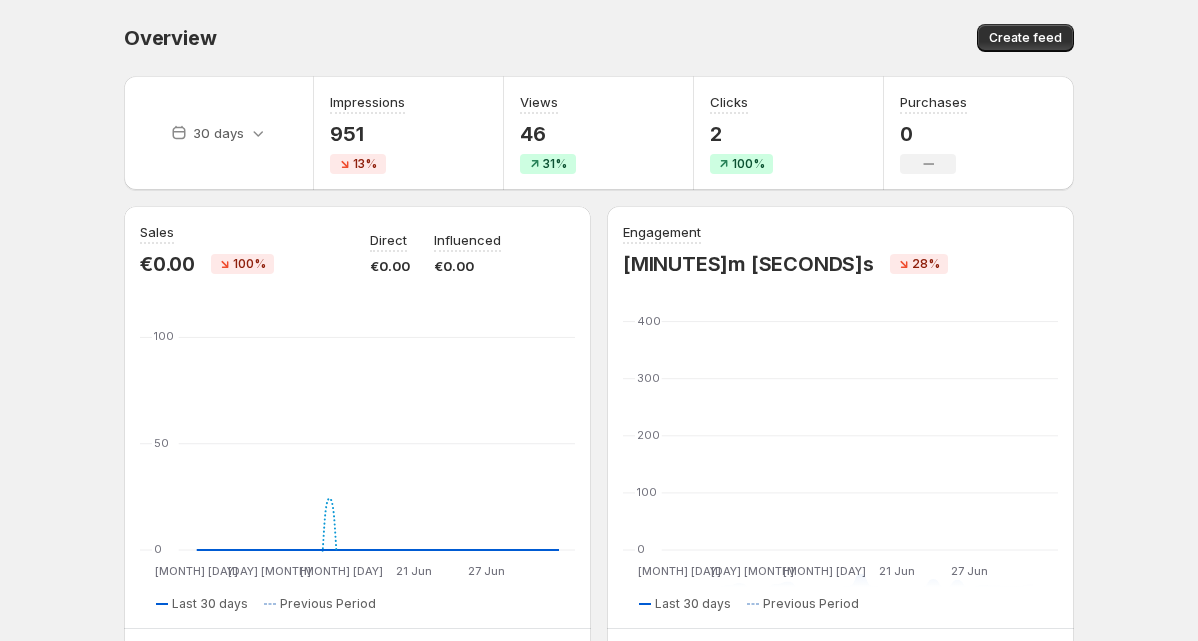 scroll, scrollTop: 0, scrollLeft: 0, axis: both 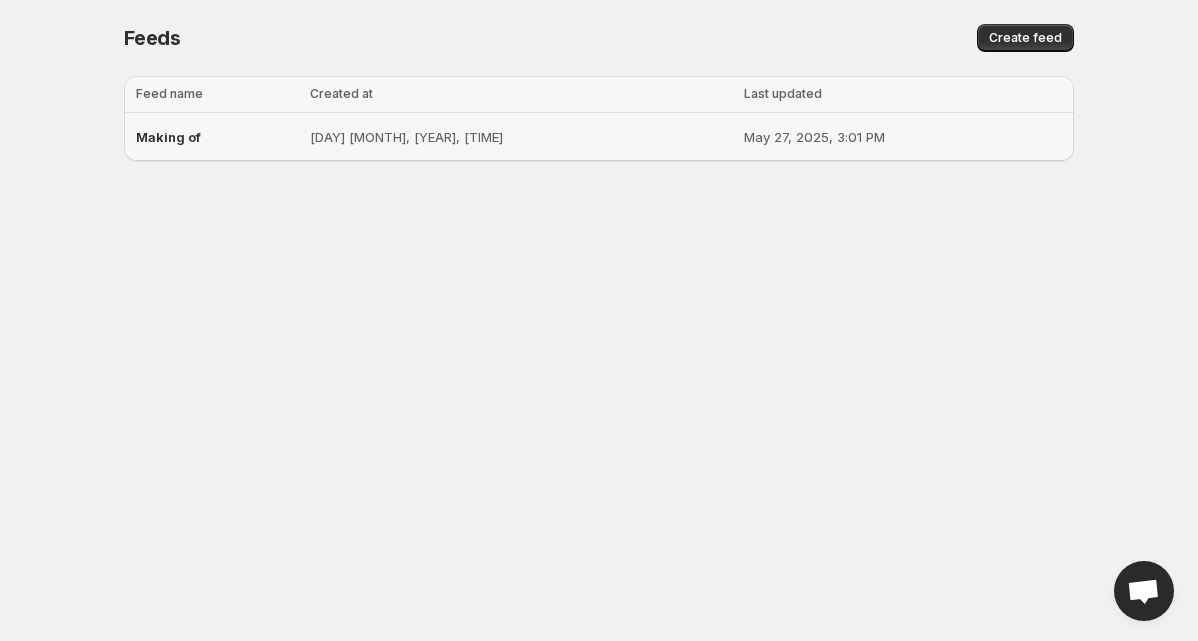 click on "Making of" at bounding box center (168, 137) 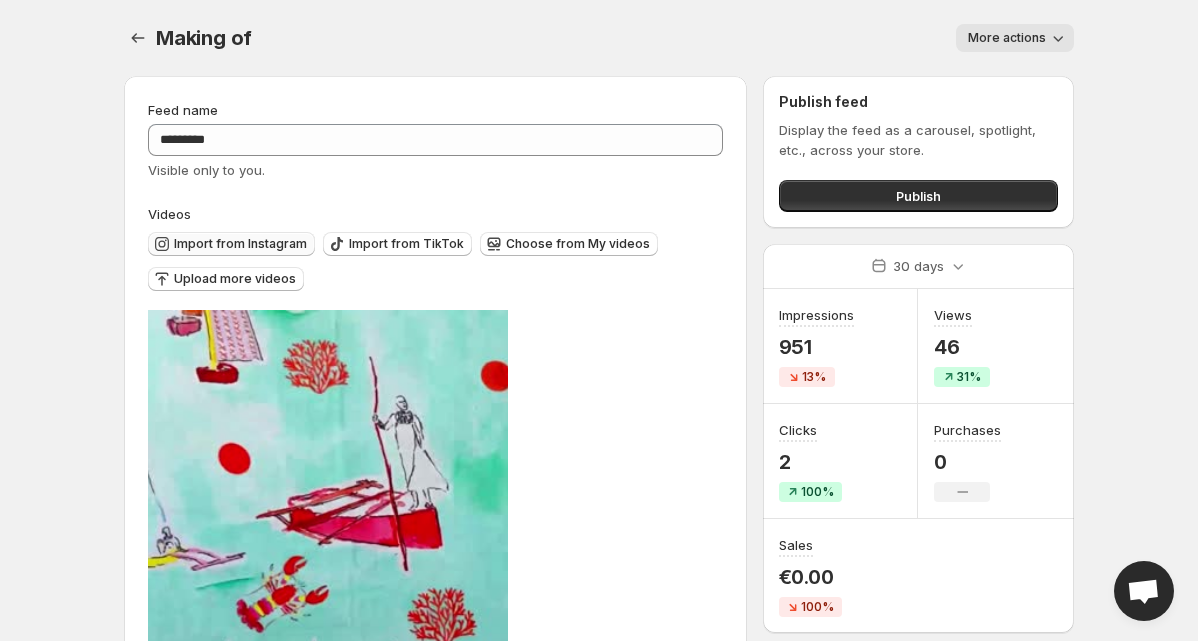 click on "Import from Instagram" at bounding box center [240, 244] 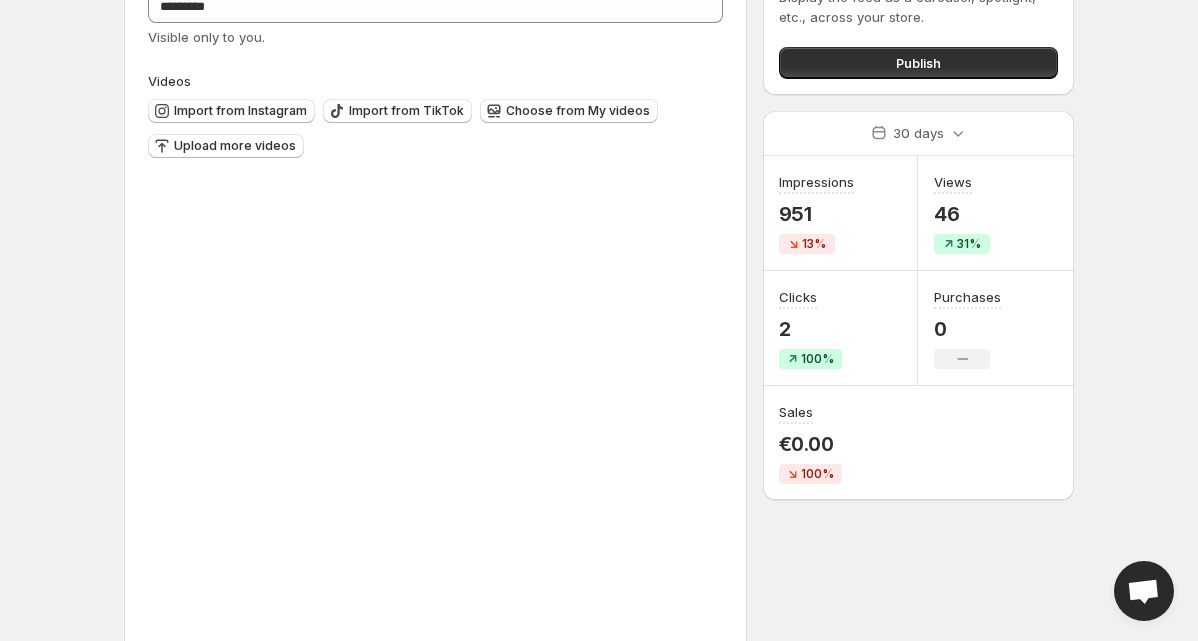 scroll, scrollTop: 136, scrollLeft: 0, axis: vertical 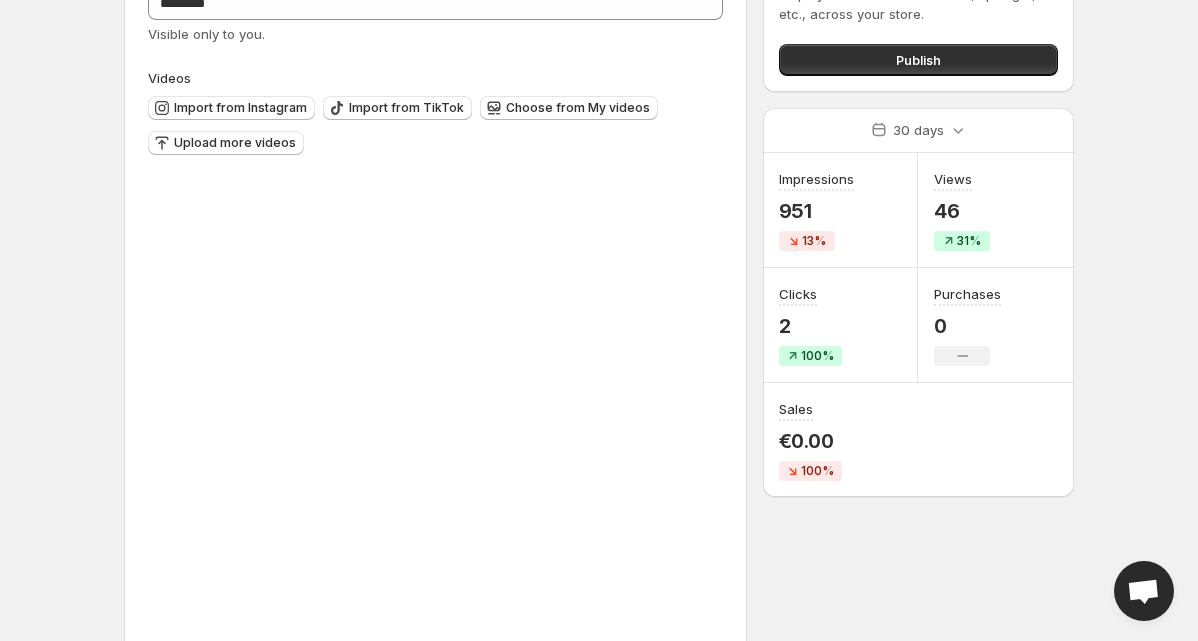 click on "Tag products" at bounding box center [198, 918] 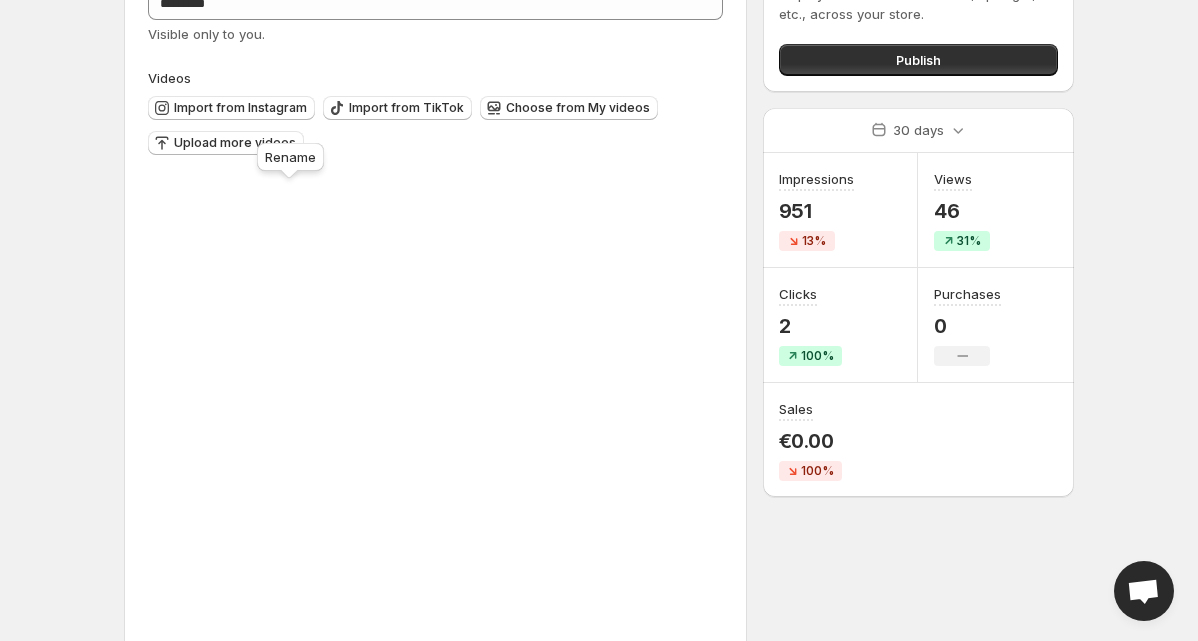 click at bounding box center [1298, 891] 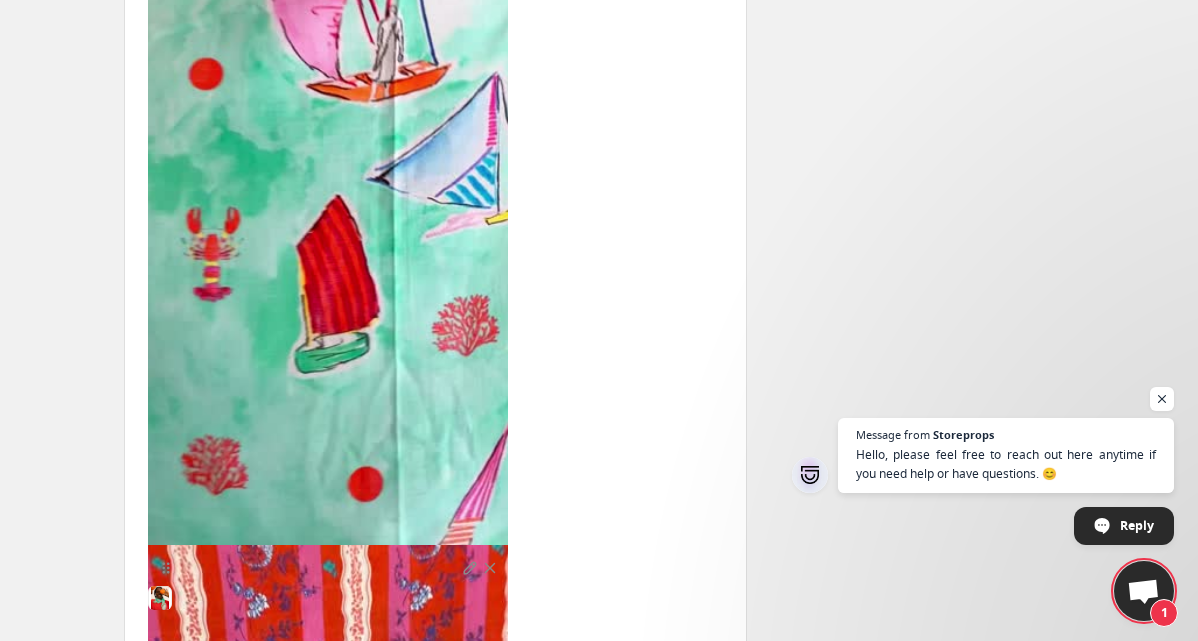 scroll, scrollTop: 2734, scrollLeft: 0, axis: vertical 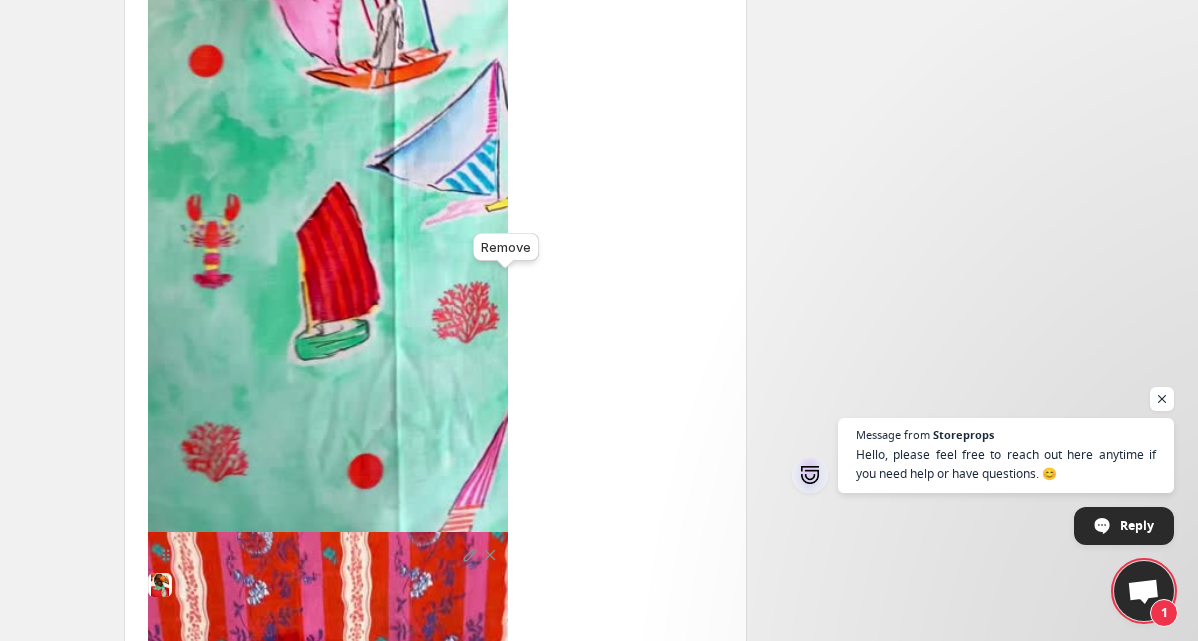 click at bounding box center (460, 16354) 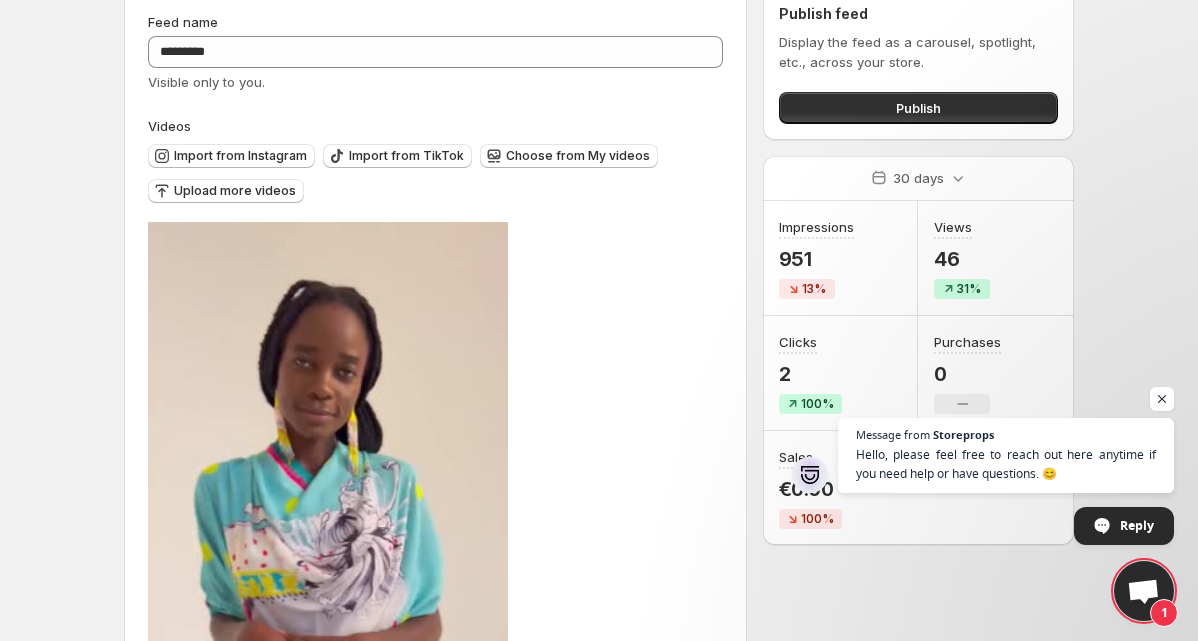 scroll, scrollTop: 0, scrollLeft: 0, axis: both 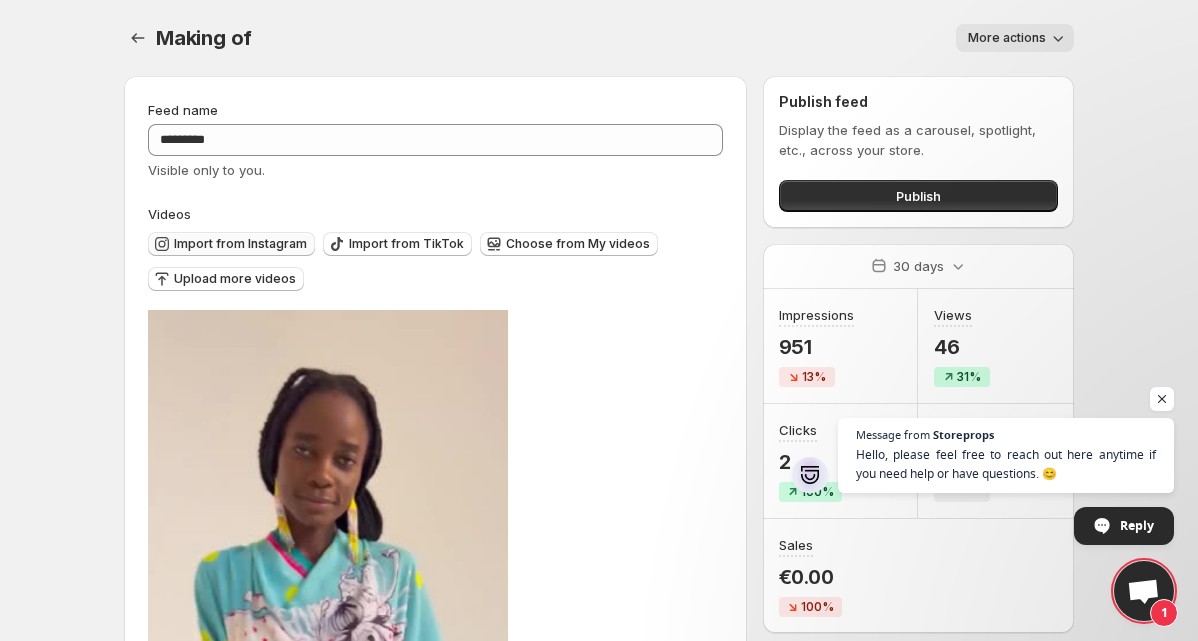 click on "Import from Instagram" at bounding box center (240, 244) 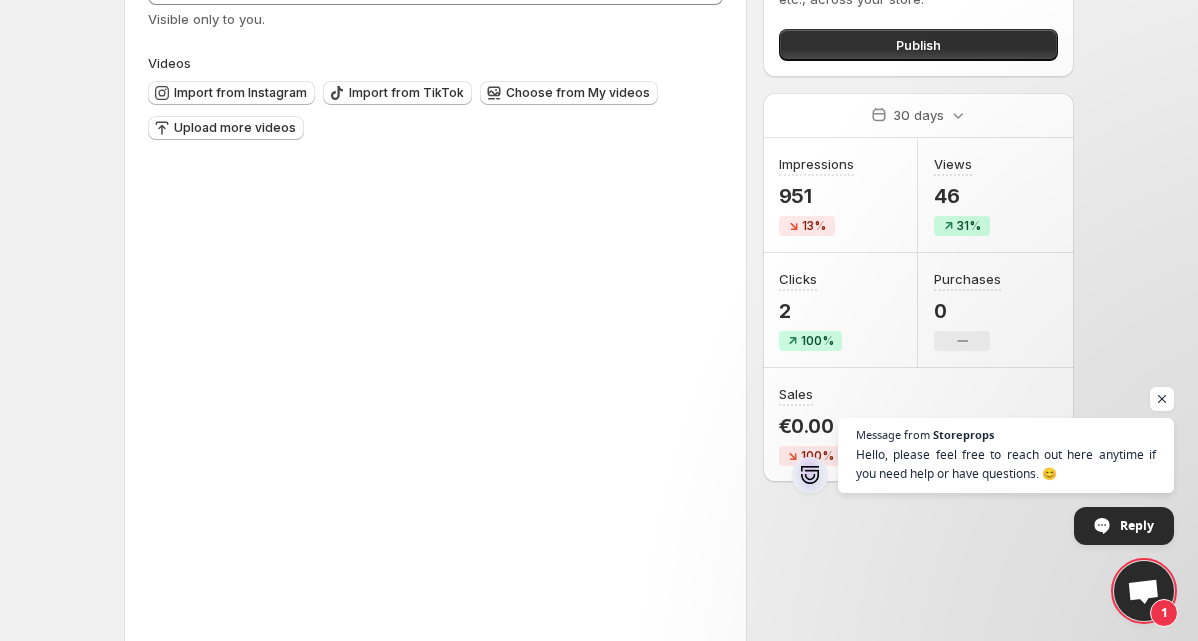 scroll, scrollTop: 160, scrollLeft: 0, axis: vertical 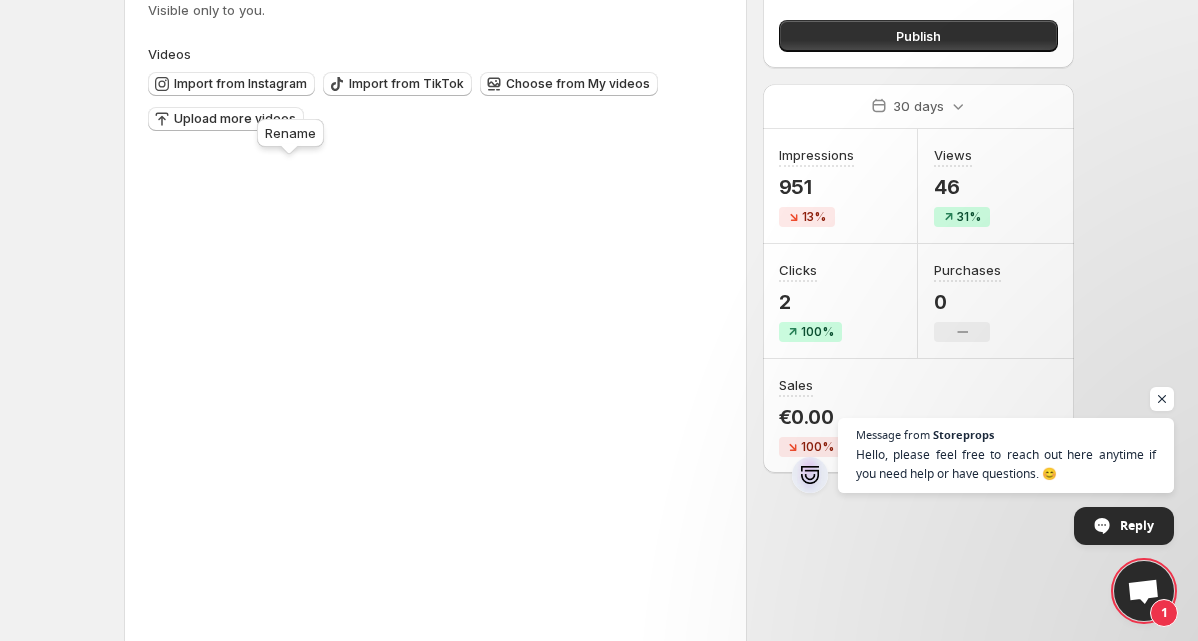 click at bounding box center (1234, 813) 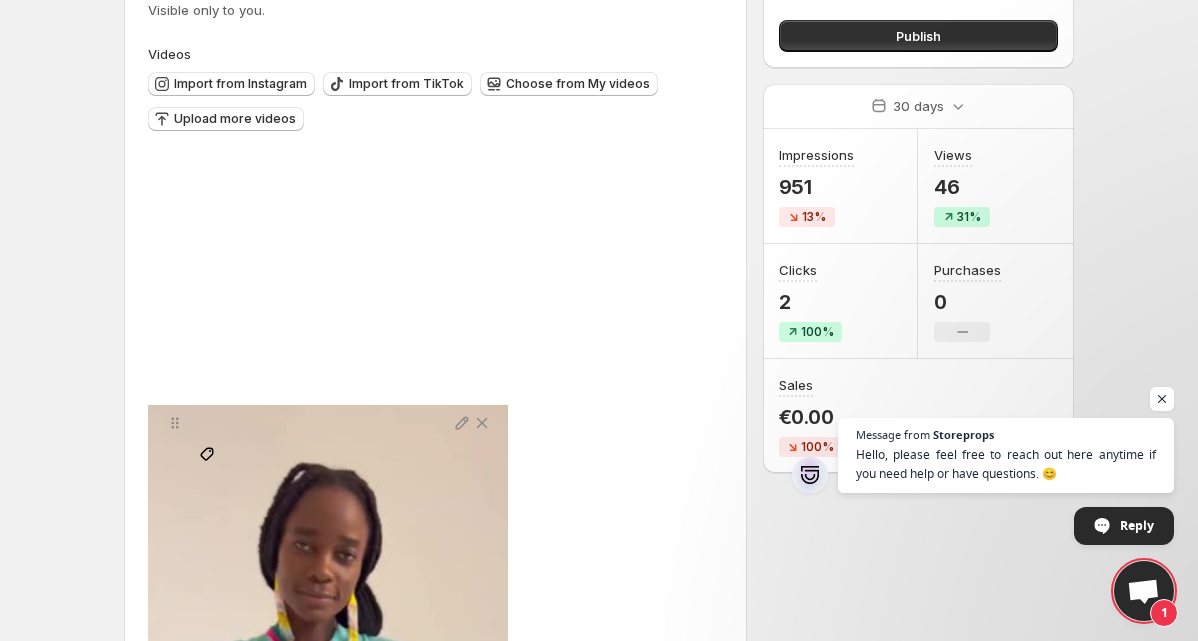 click on "Tag products" at bounding box center [207, 472] 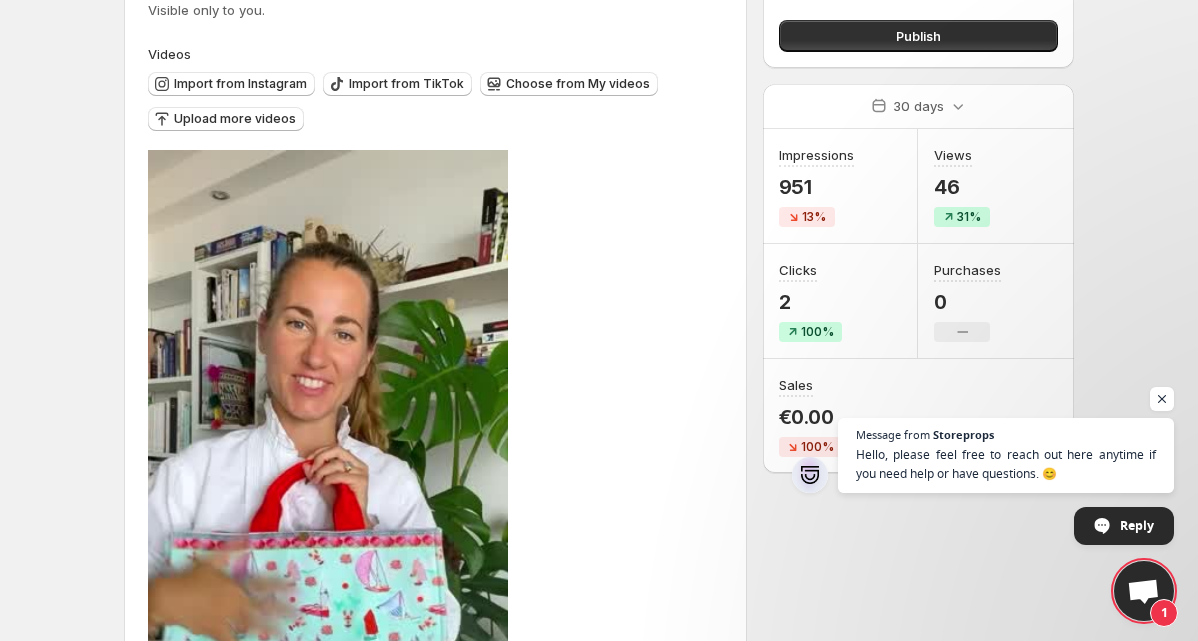 scroll, scrollTop: 0, scrollLeft: 0, axis: both 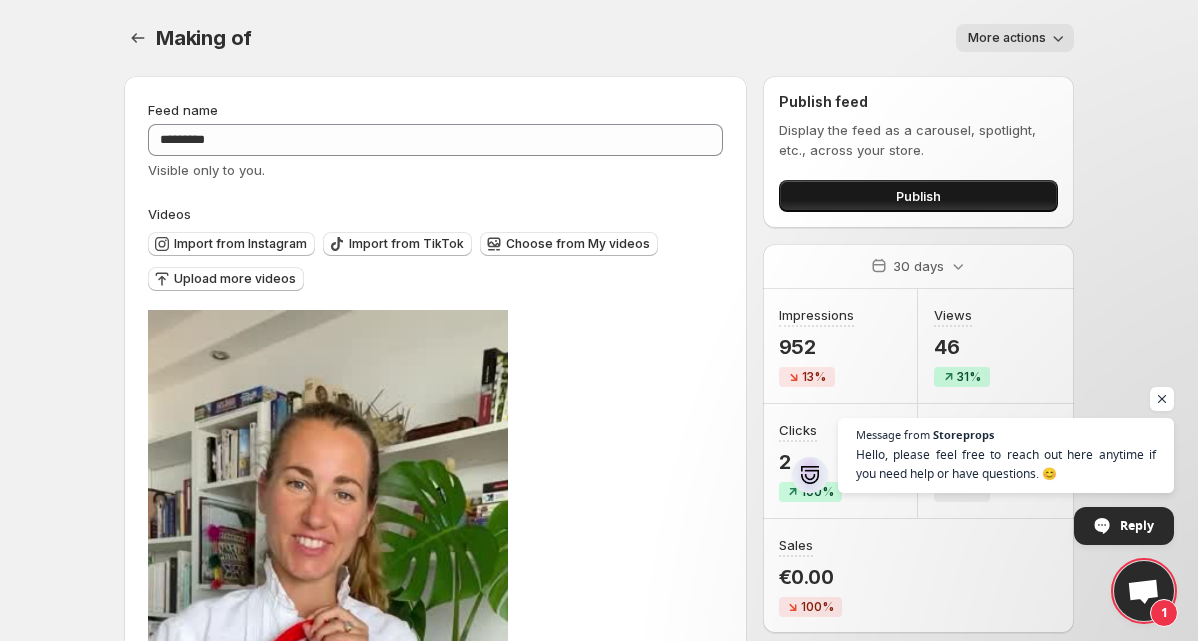 click on "Publish" at bounding box center [918, 196] 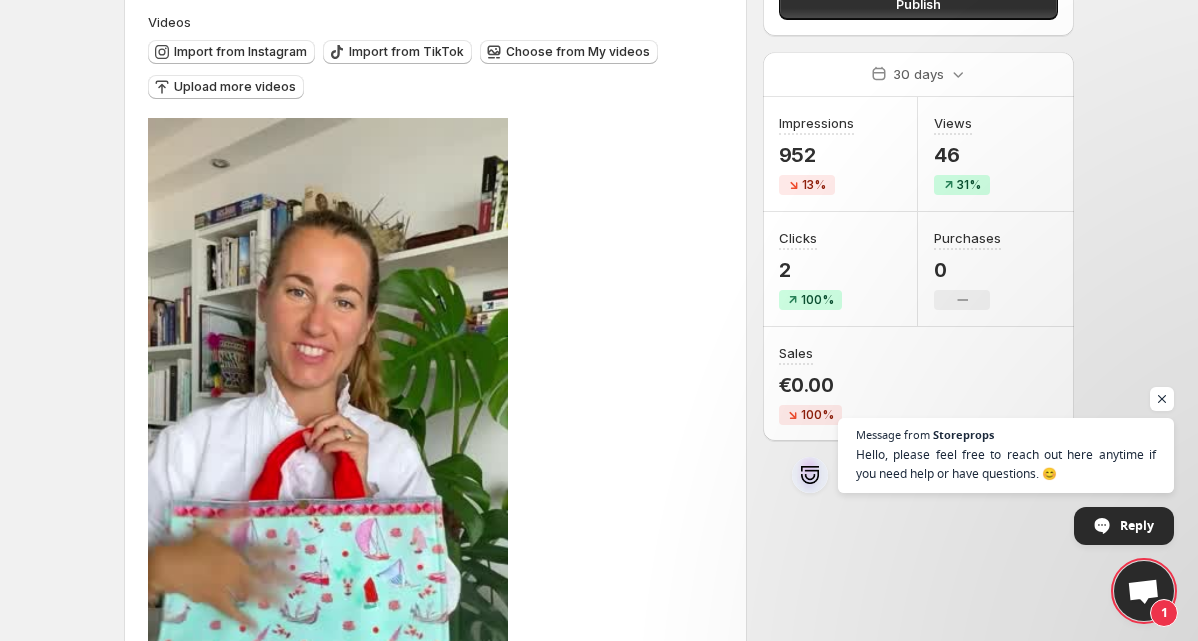 scroll, scrollTop: 236, scrollLeft: 0, axis: vertical 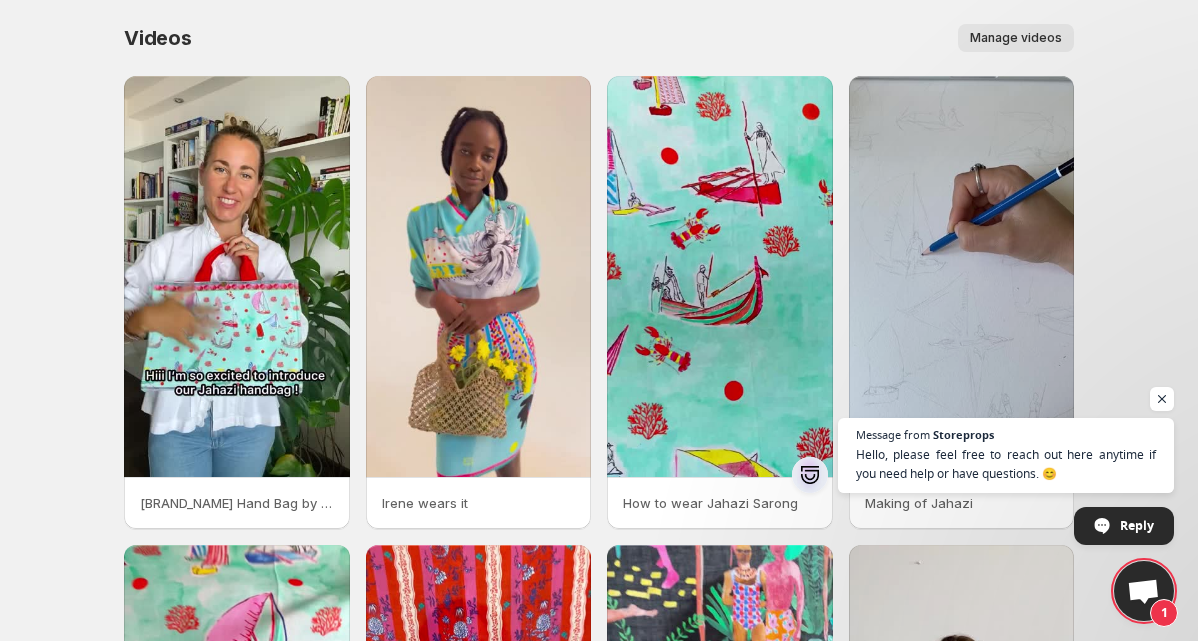 click on "Manage videos" at bounding box center (1016, 38) 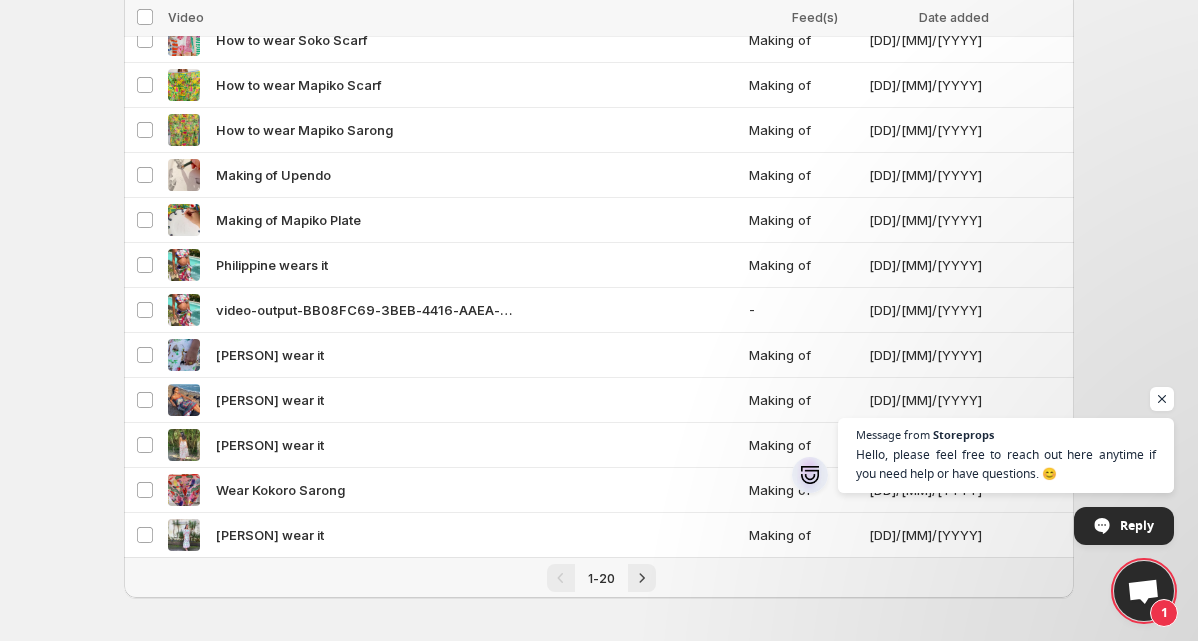 scroll, scrollTop: 505, scrollLeft: 0, axis: vertical 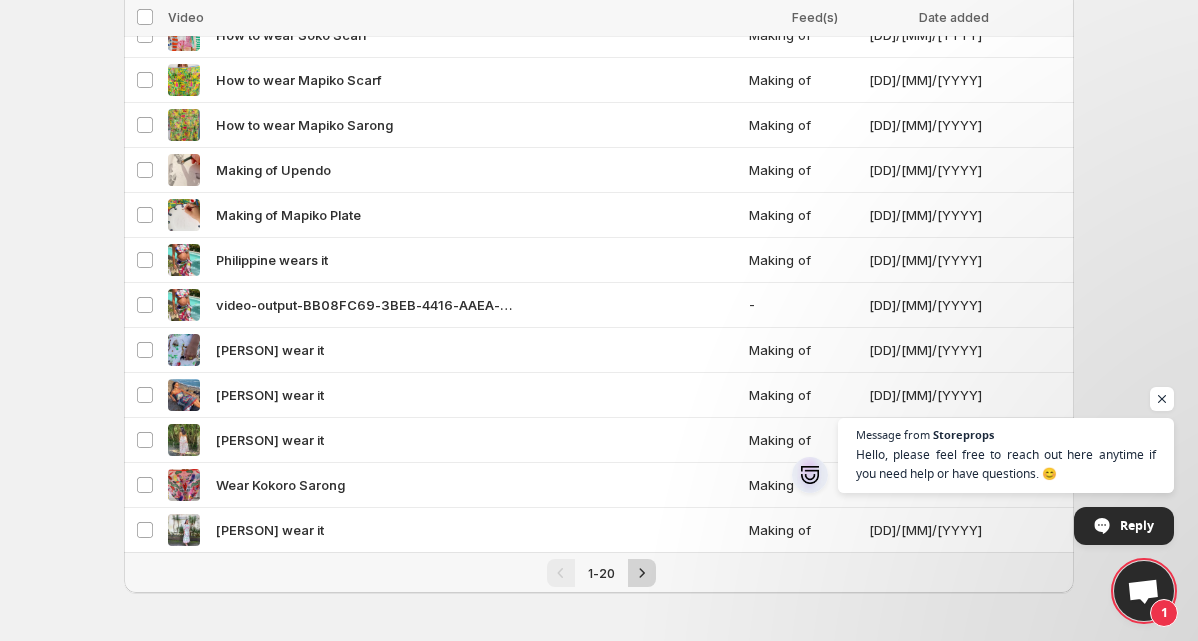 click at bounding box center [642, 573] 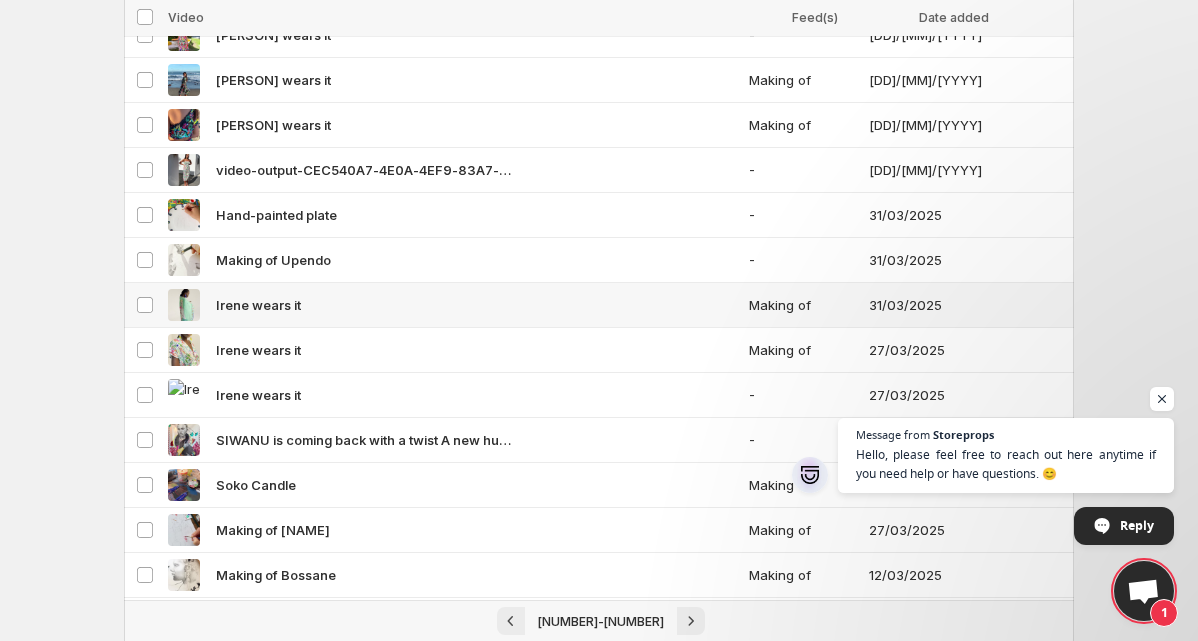 scroll, scrollTop: 347, scrollLeft: 0, axis: vertical 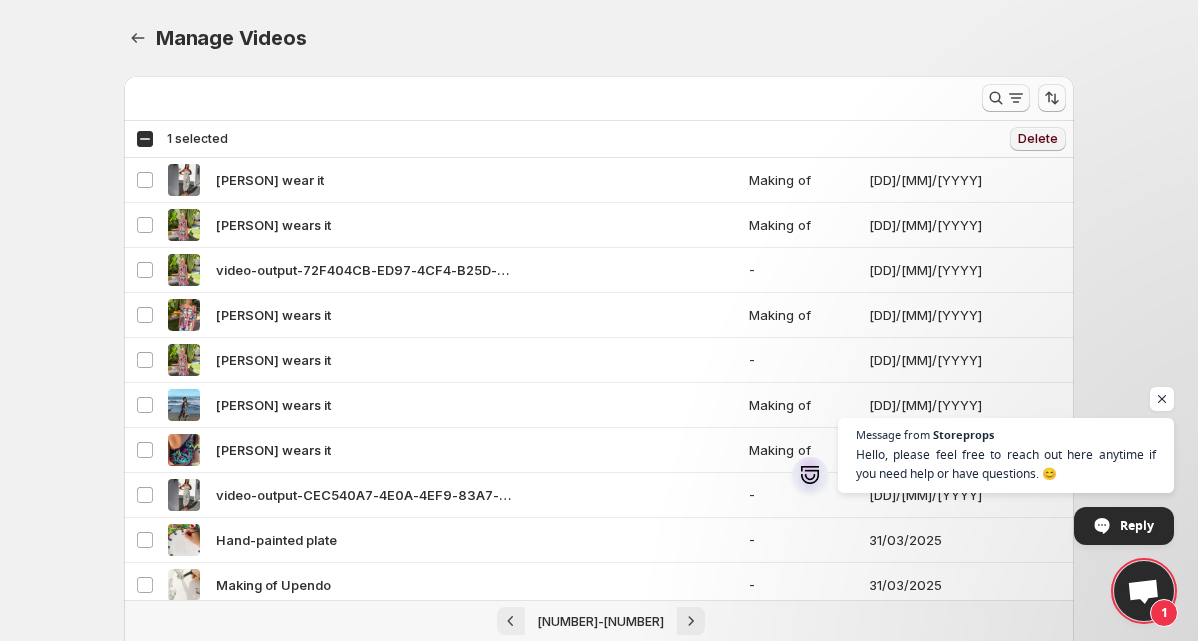 click on "Delete" at bounding box center [1038, 139] 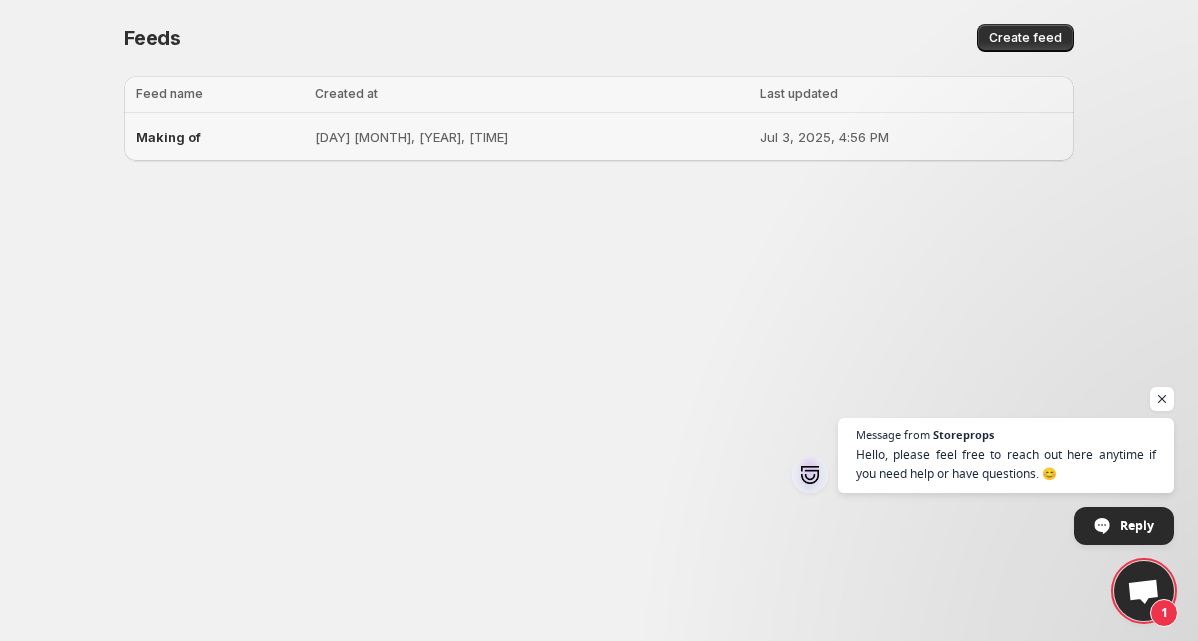 click on "Making of" at bounding box center (168, 137) 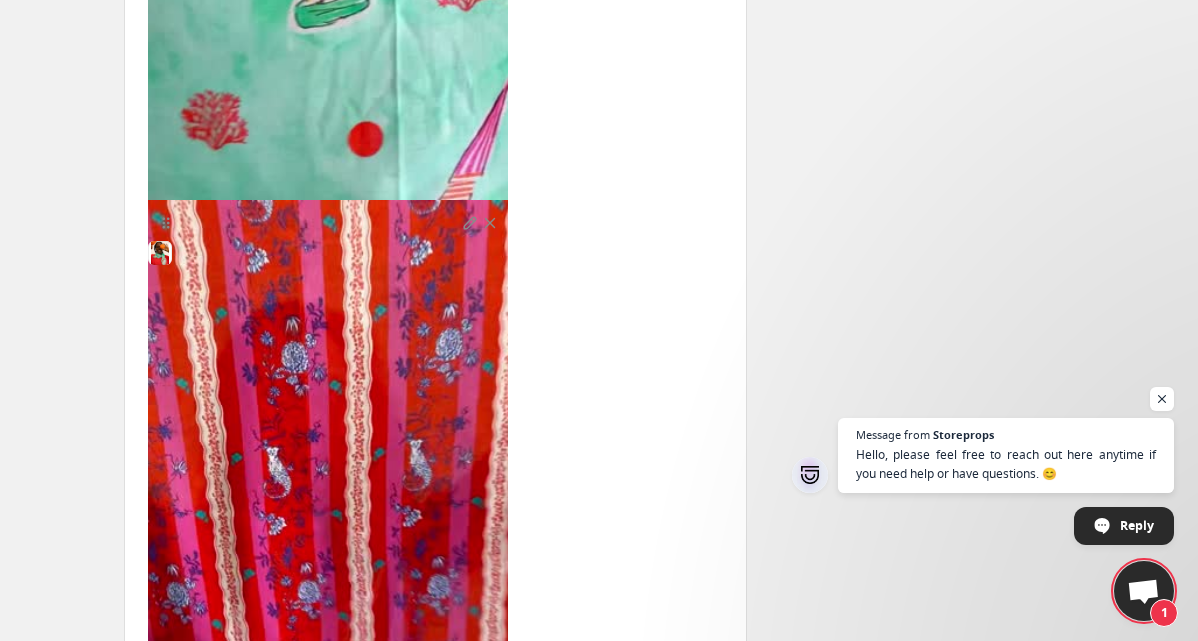 scroll, scrollTop: 3833, scrollLeft: 0, axis: vertical 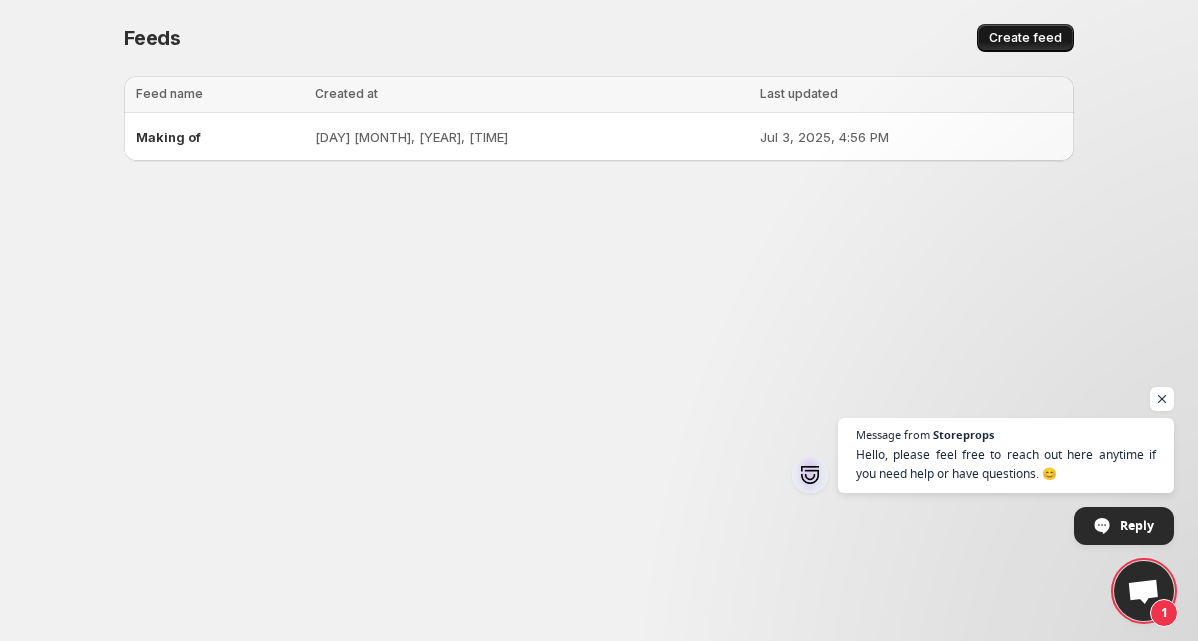 click on "Create feed" at bounding box center [1025, 38] 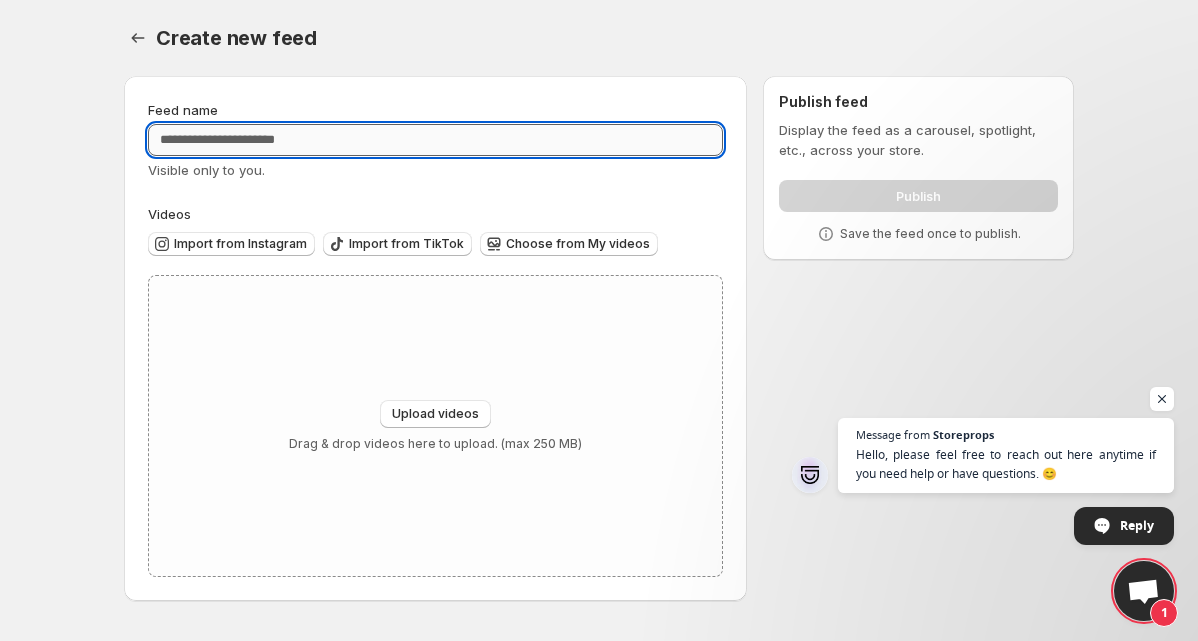 click on "Feed name" at bounding box center (435, 140) 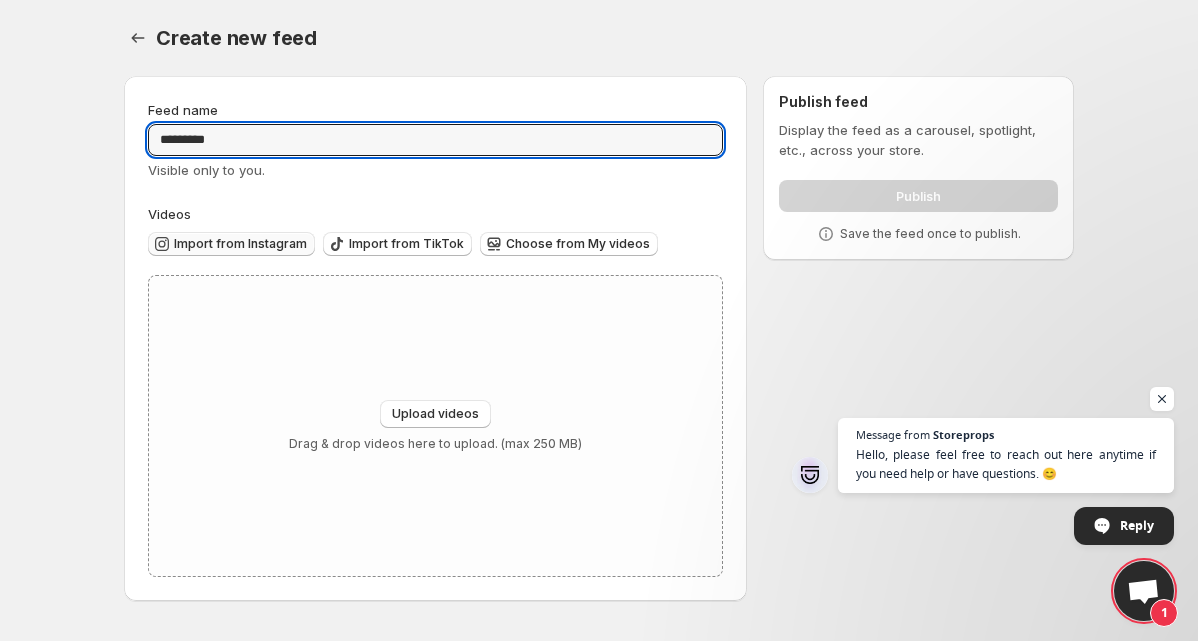 type on "*********" 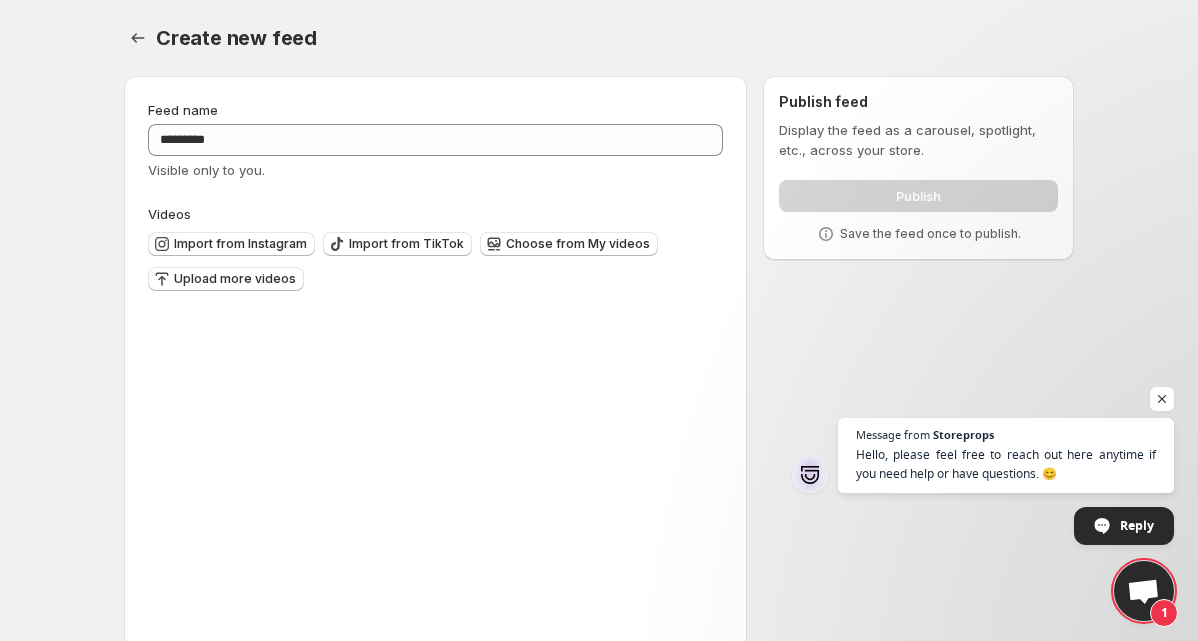 scroll, scrollTop: 38, scrollLeft: 0, axis: vertical 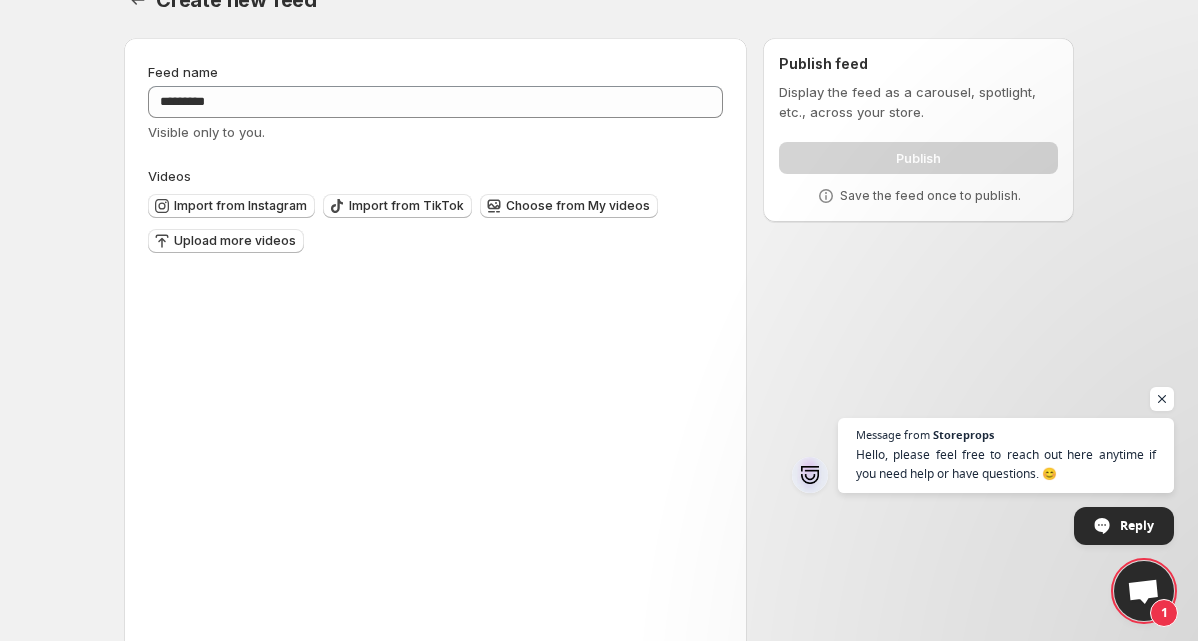 click on "Tag products" at bounding box center (198, 1015) 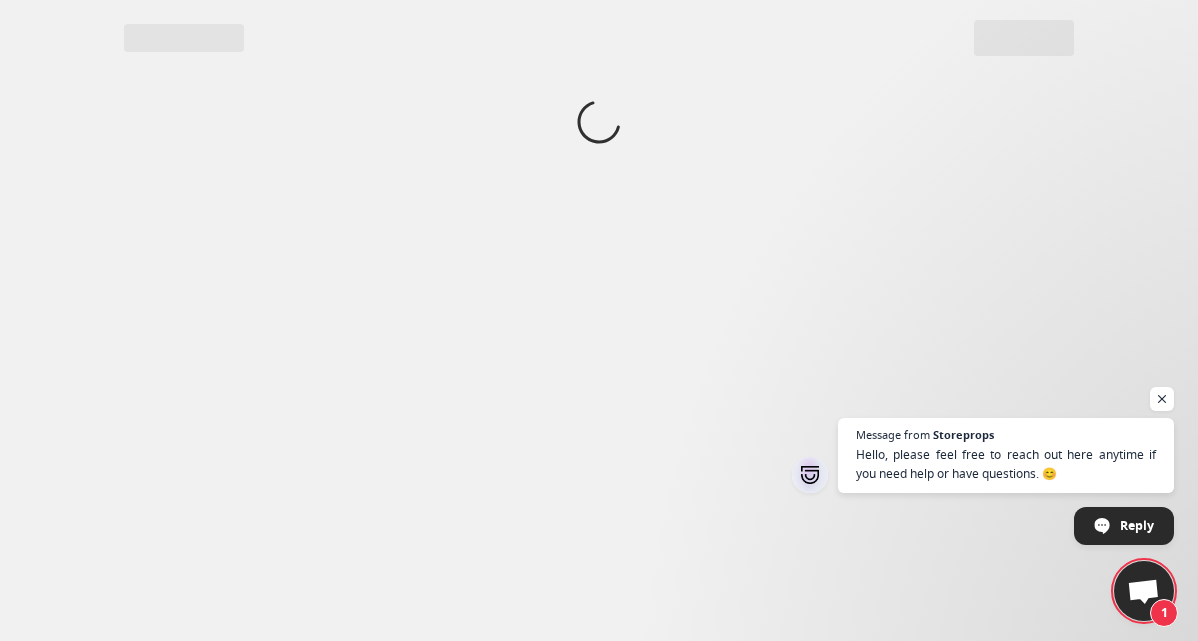 scroll, scrollTop: 0, scrollLeft: 0, axis: both 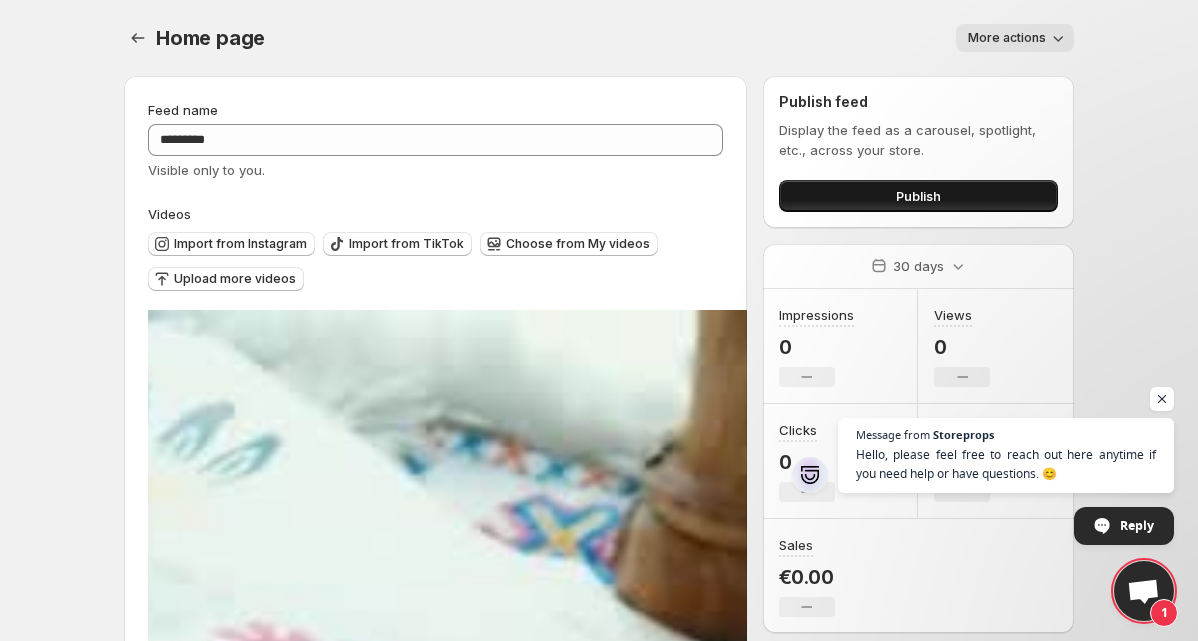 click on "Publish" at bounding box center (918, 196) 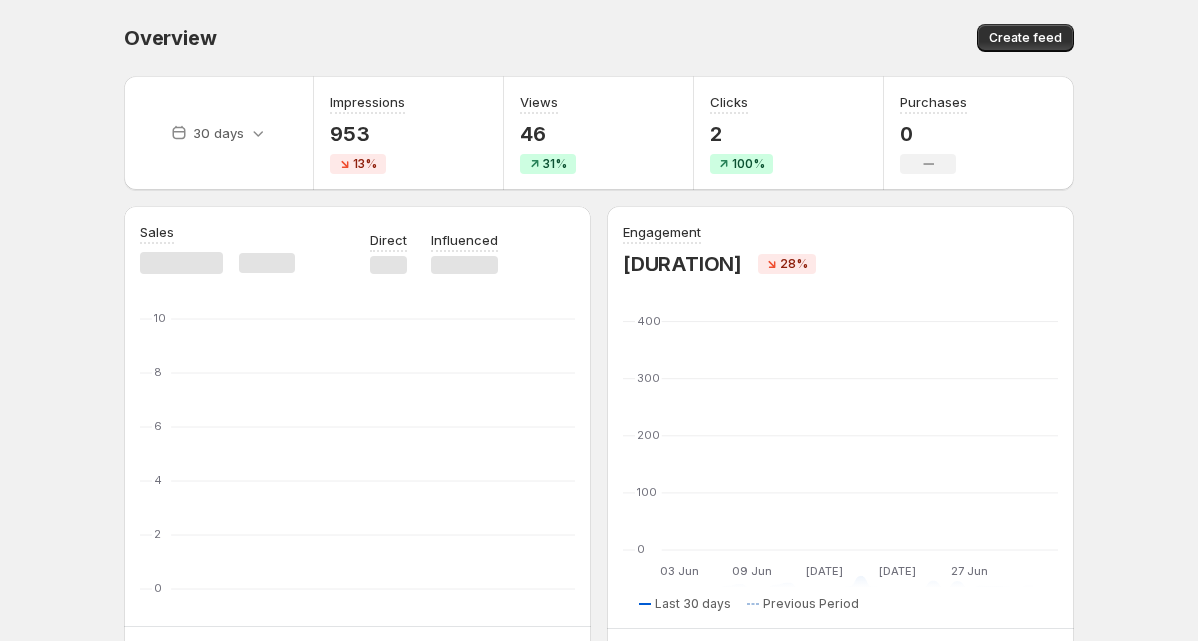 scroll, scrollTop: 0, scrollLeft: 0, axis: both 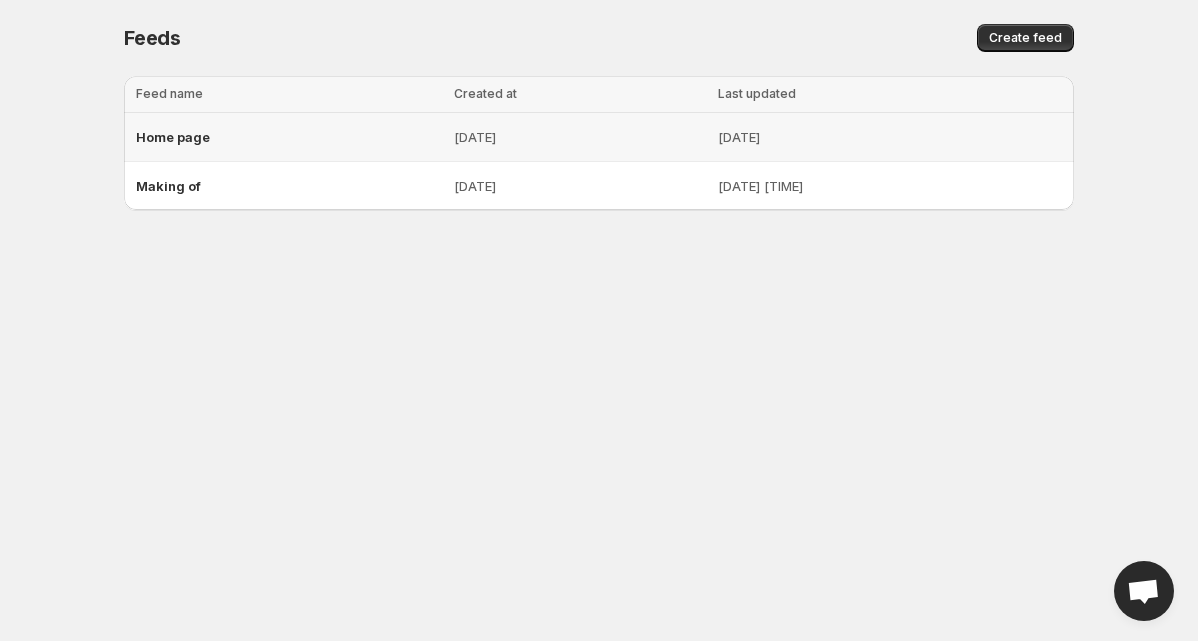 click on "[DATE]" at bounding box center [580, 137] 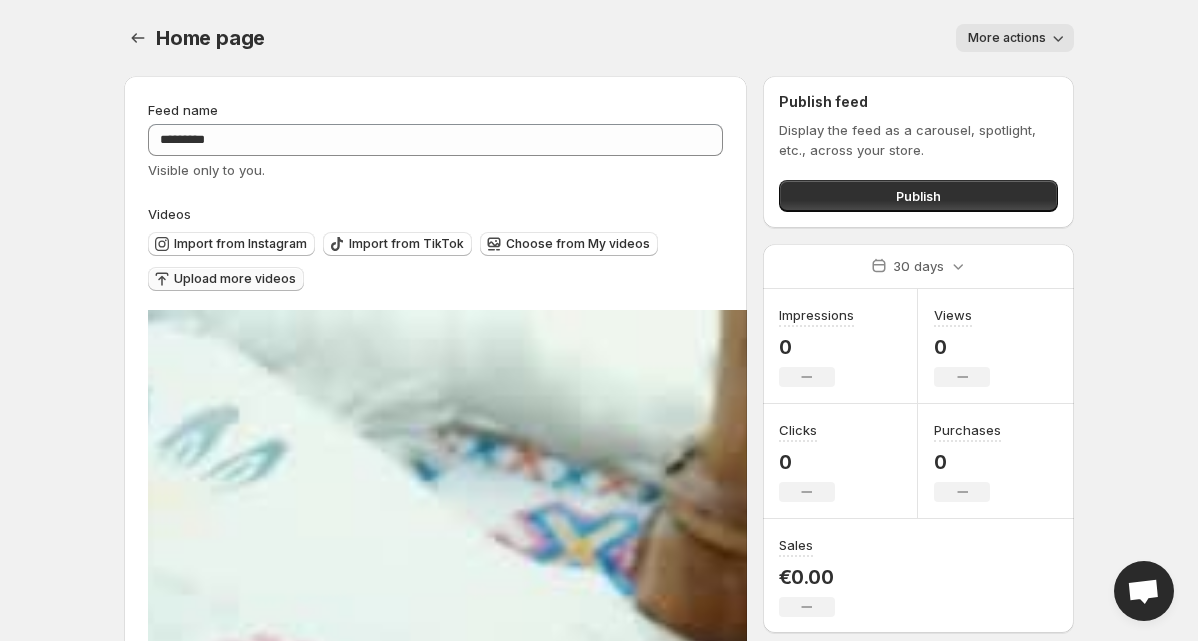 click on "Upload more videos" at bounding box center (235, 279) 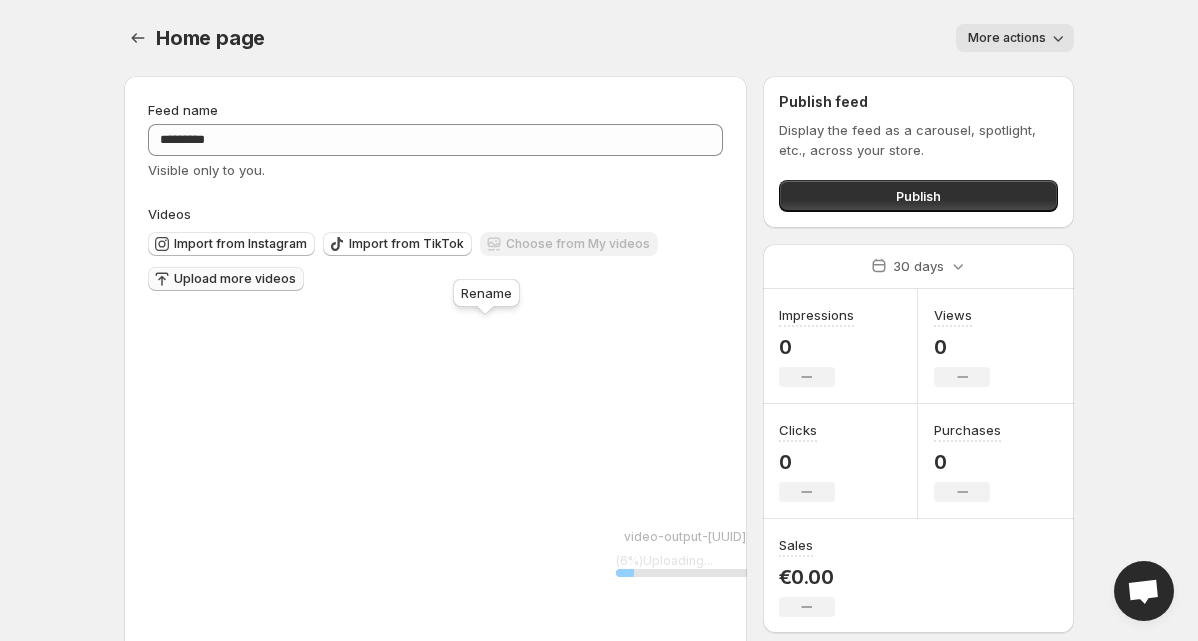 click at bounding box center [1345, 1240] 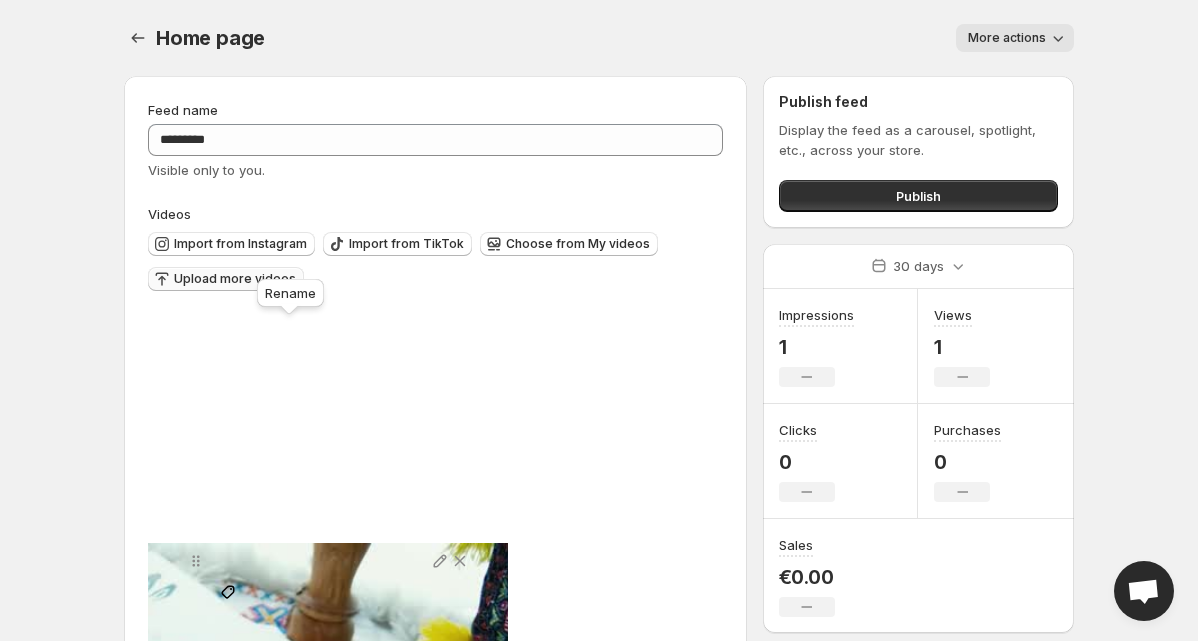 click at bounding box center [440, 561] 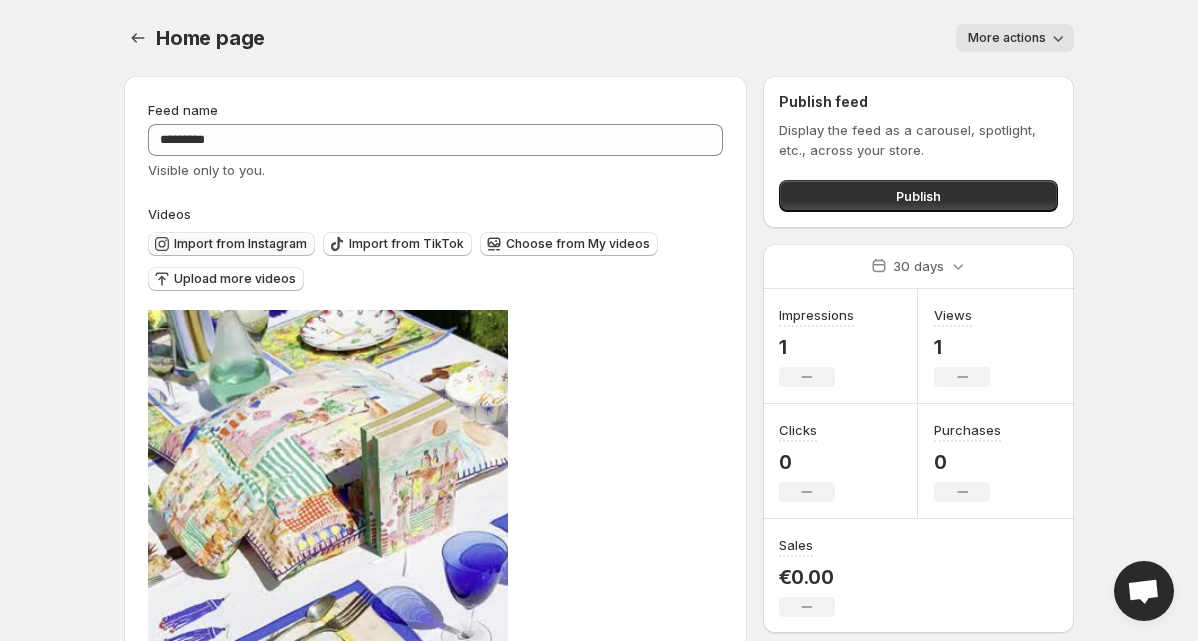 click on "Import from Instagram" at bounding box center [240, 244] 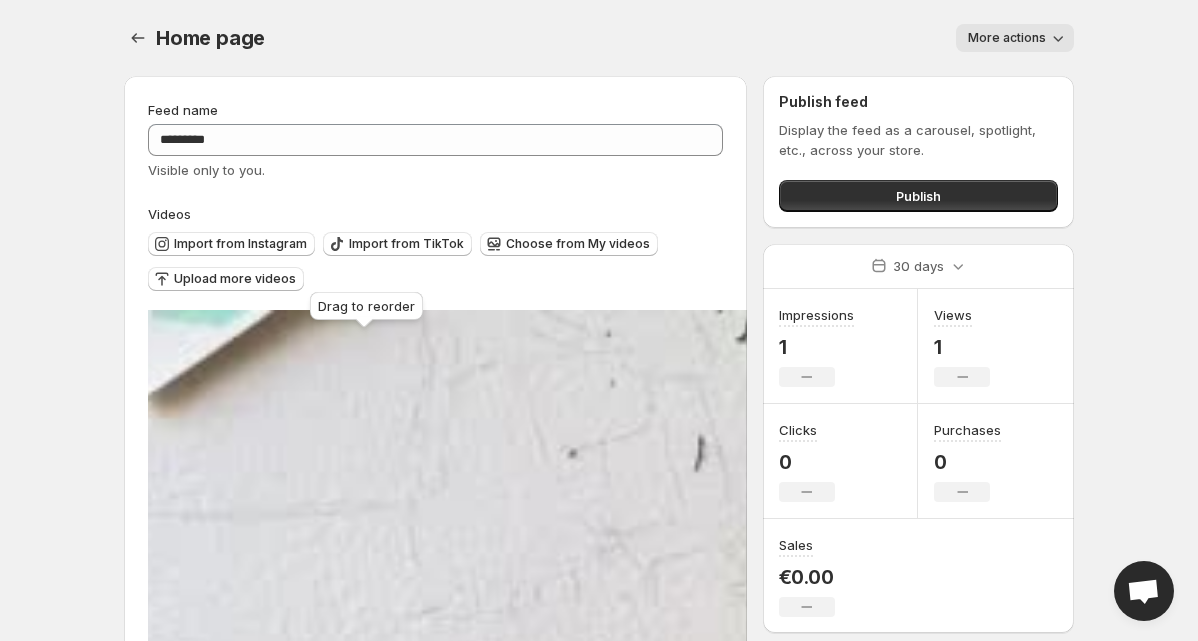 drag, startPoint x: 559, startPoint y: 322, endPoint x: 350, endPoint y: 324, distance: 209.00957 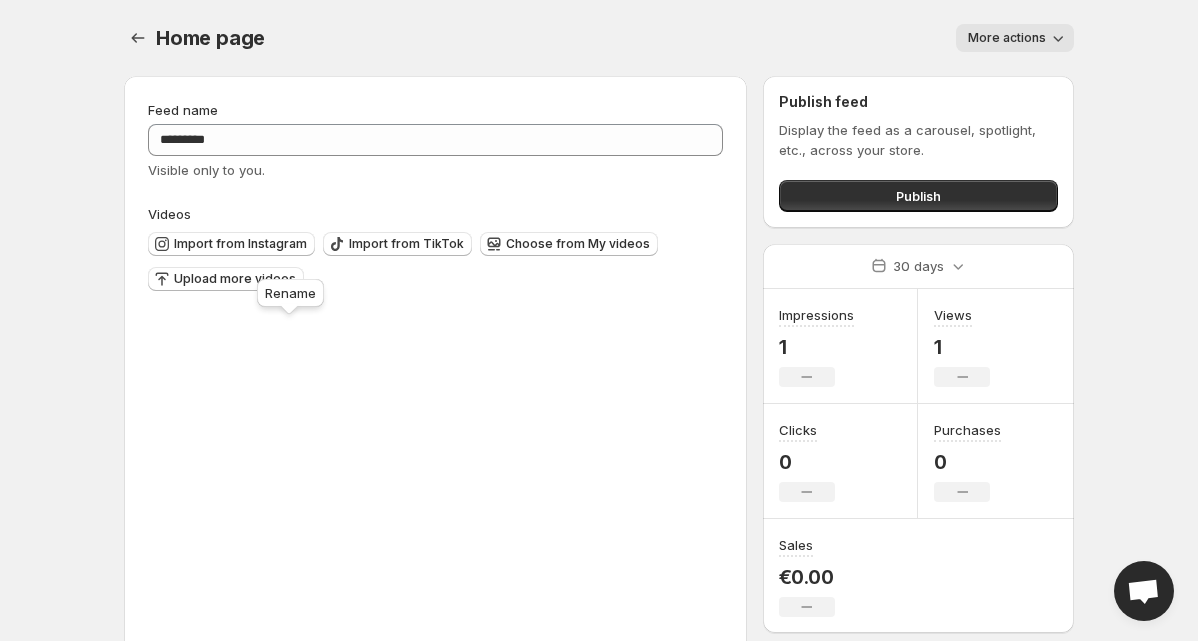 click at bounding box center (1278, 995) 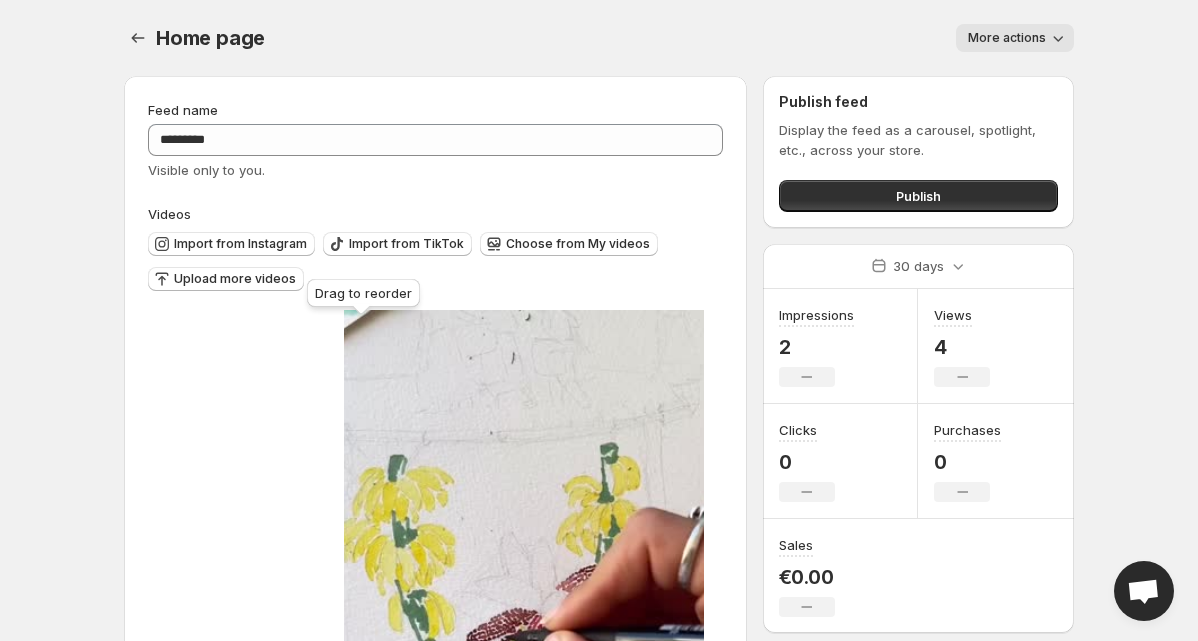 drag, startPoint x: 364, startPoint y: 331, endPoint x: 208, endPoint y: 327, distance: 156.05127 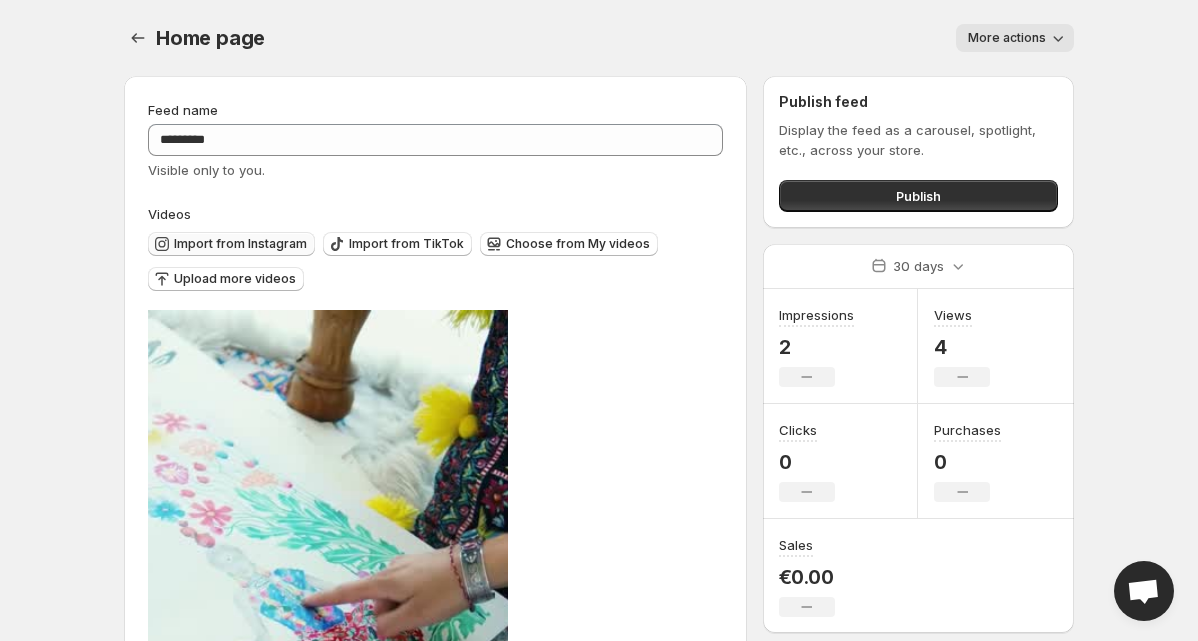 click on "Import from Instagram" at bounding box center (240, 244) 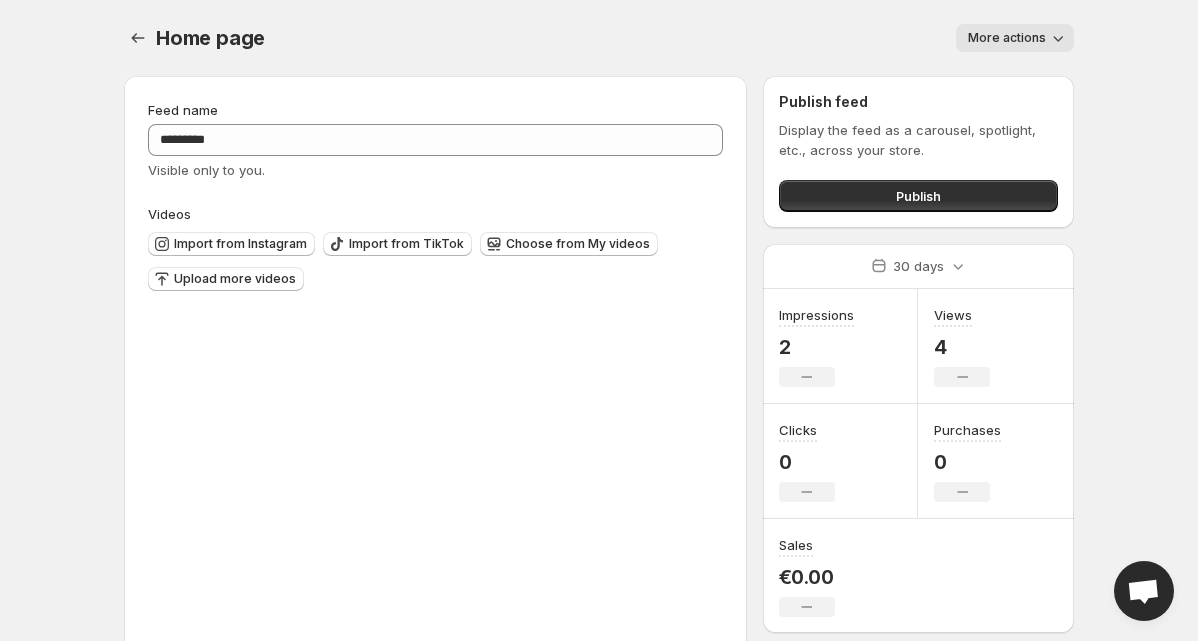 scroll, scrollTop: 107, scrollLeft: 0, axis: vertical 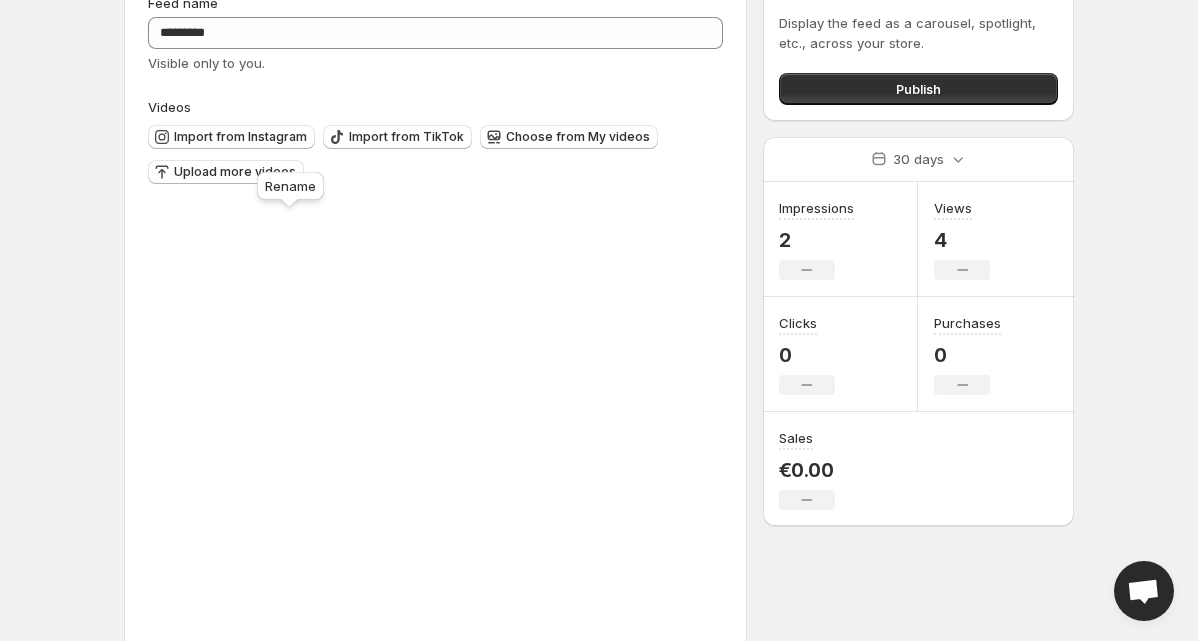 click at bounding box center [1097, 798] 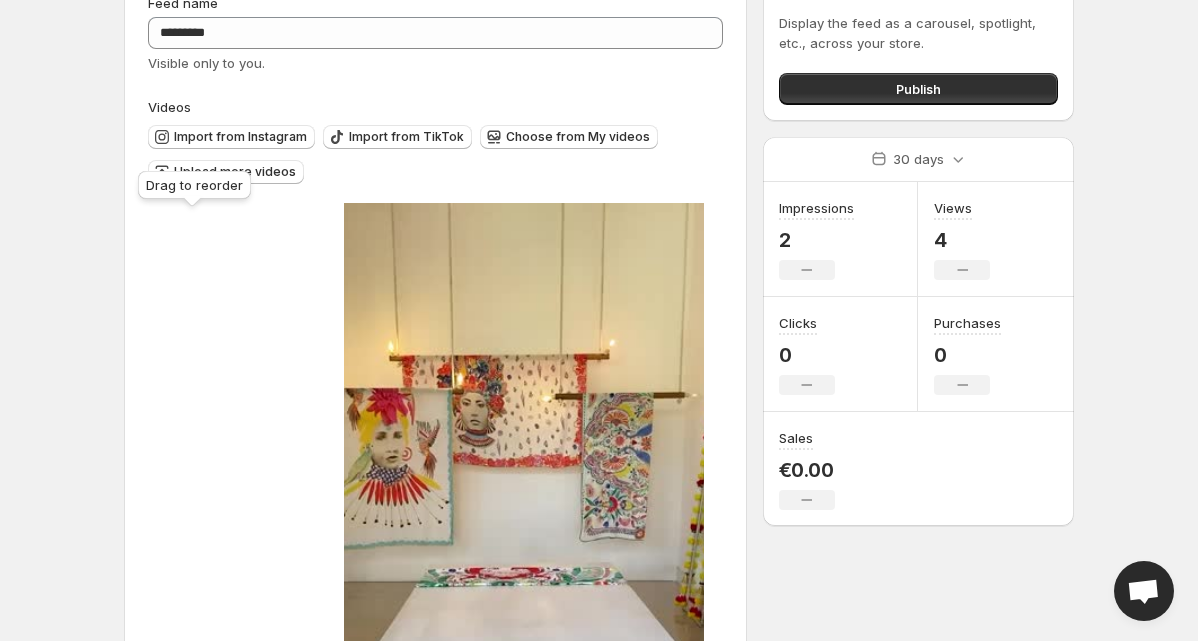drag, startPoint x: 364, startPoint y: 224, endPoint x: 175, endPoint y: 220, distance: 189.04233 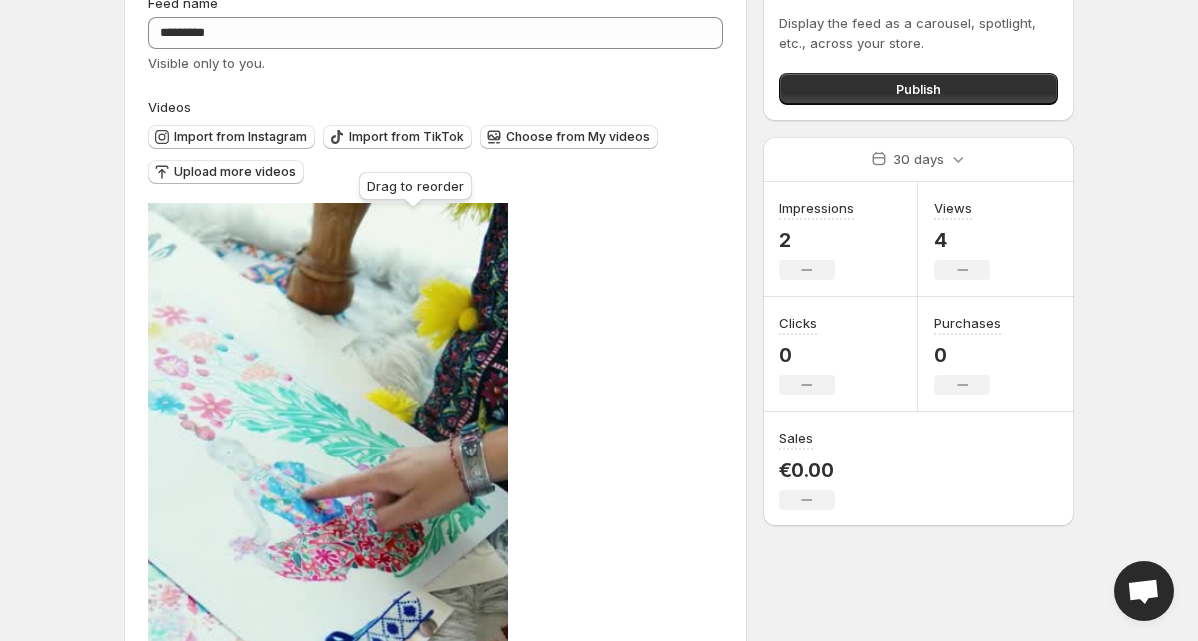 drag, startPoint x: 557, startPoint y: 218, endPoint x: 376, endPoint y: 218, distance: 181 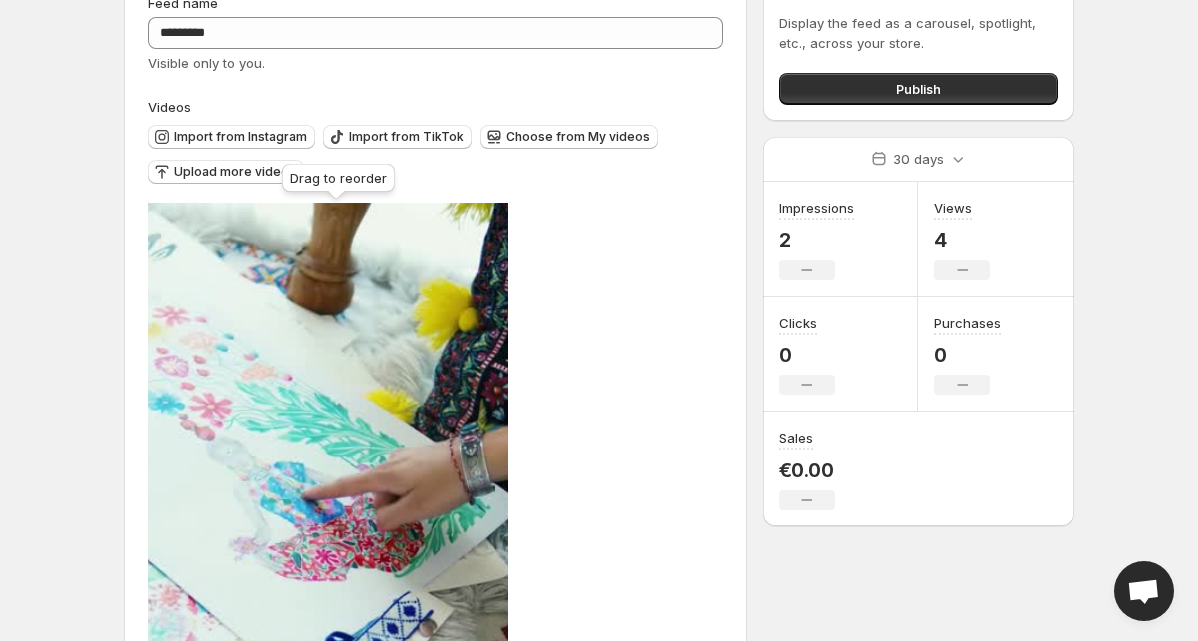 drag, startPoint x: 165, startPoint y: 556, endPoint x: 348, endPoint y: 215, distance: 387.00128 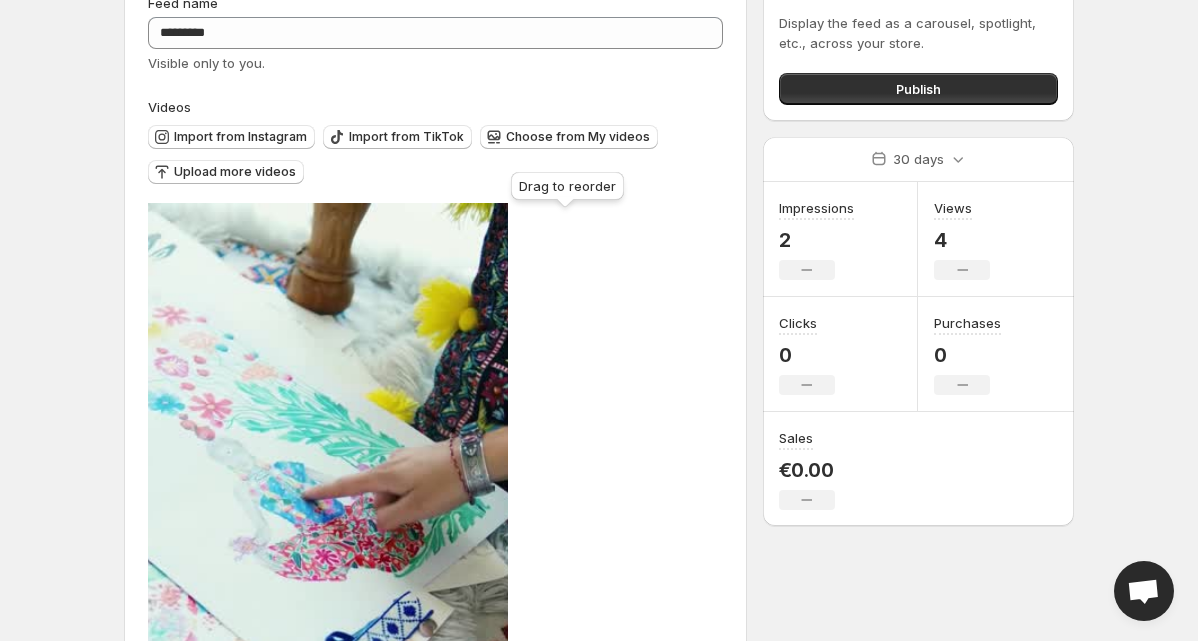 drag, startPoint x: 358, startPoint y: 217, endPoint x: 567, endPoint y: 218, distance: 209.0024 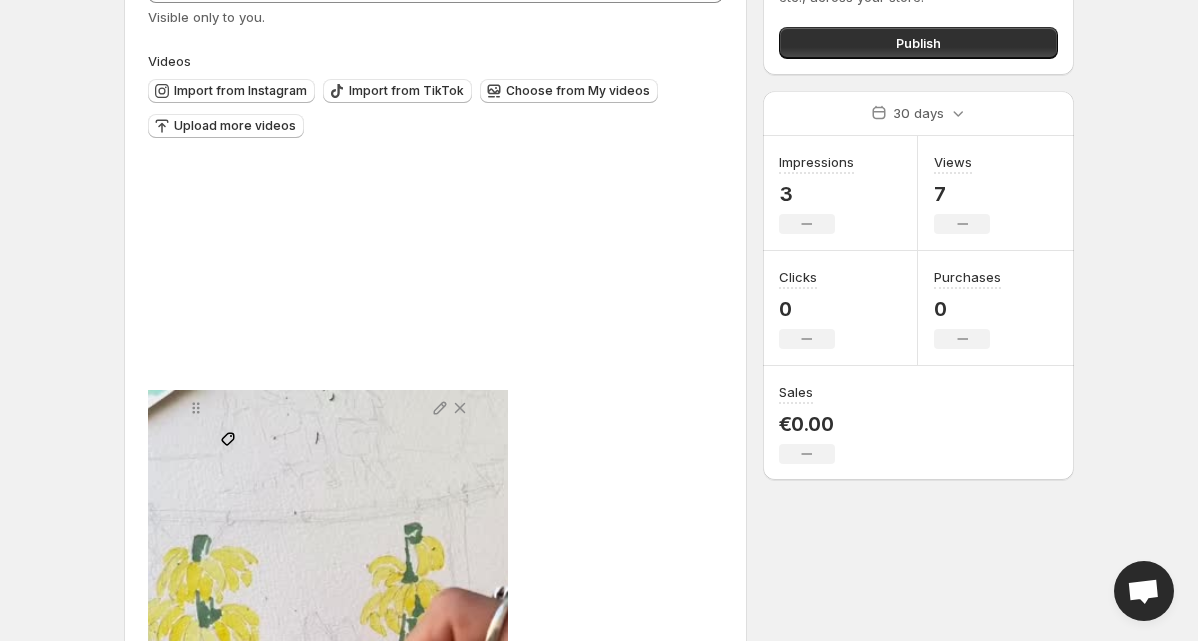 scroll, scrollTop: 155, scrollLeft: 0, axis: vertical 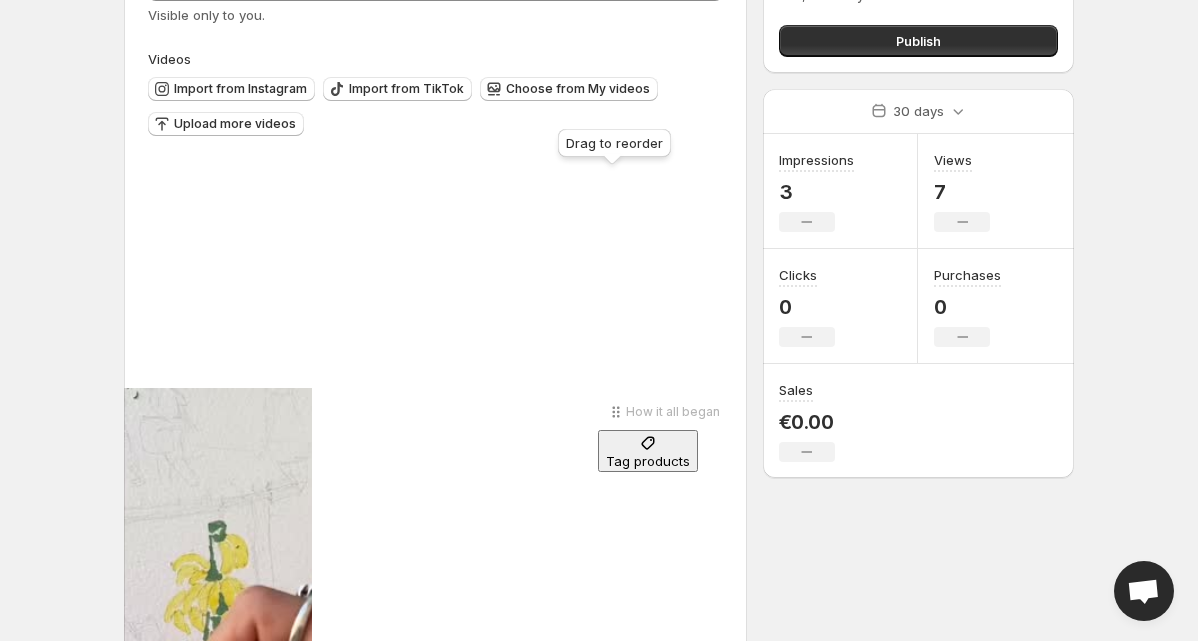 drag, startPoint x: 165, startPoint y: 174, endPoint x: 578, endPoint y: 175, distance: 413.00122 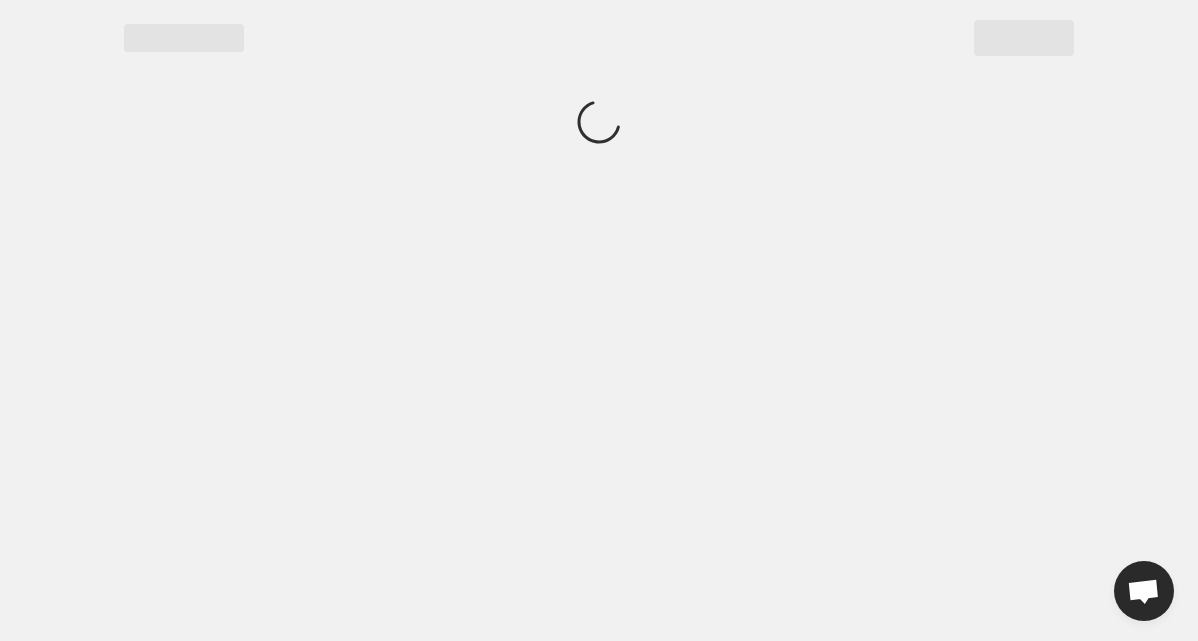 scroll, scrollTop: 0, scrollLeft: 0, axis: both 